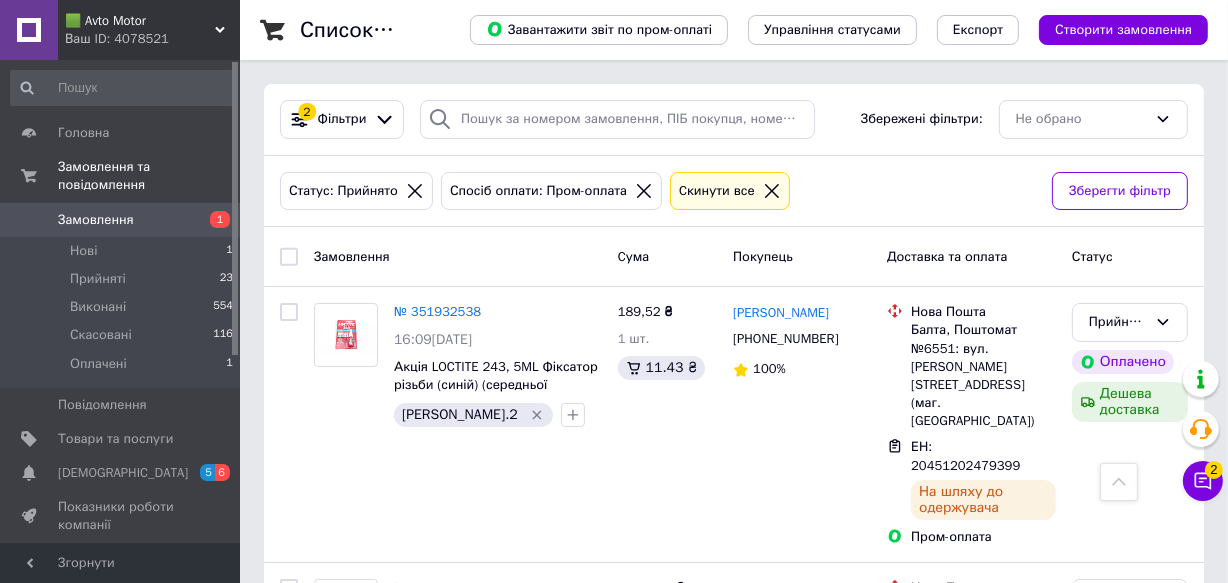 scroll, scrollTop: 1113, scrollLeft: 0, axis: vertical 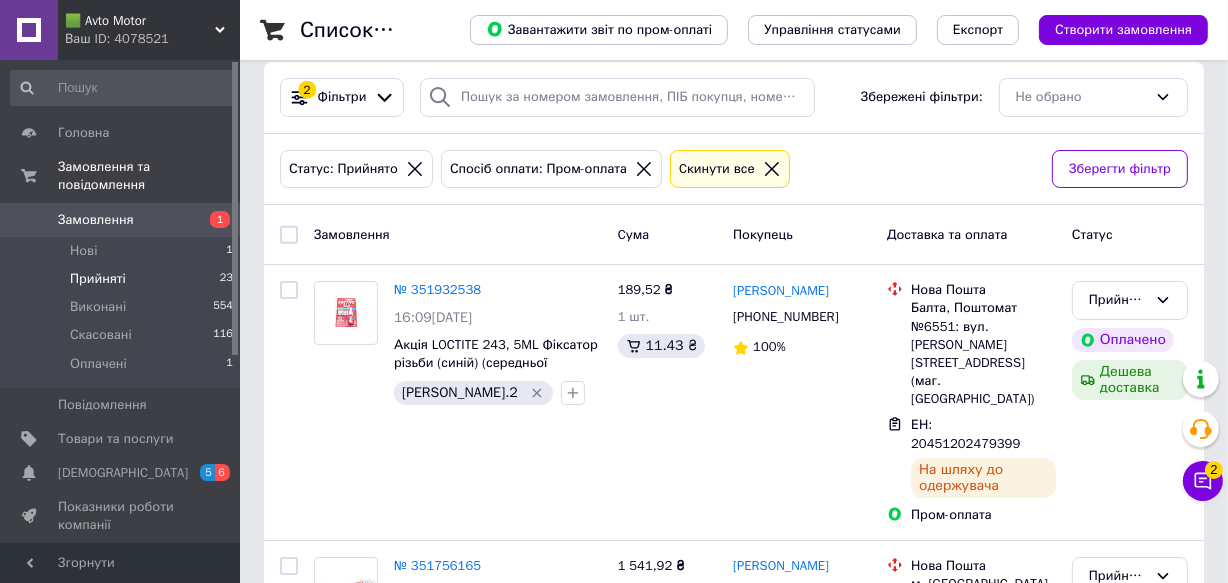 click on "Прийняті" at bounding box center (98, 279) 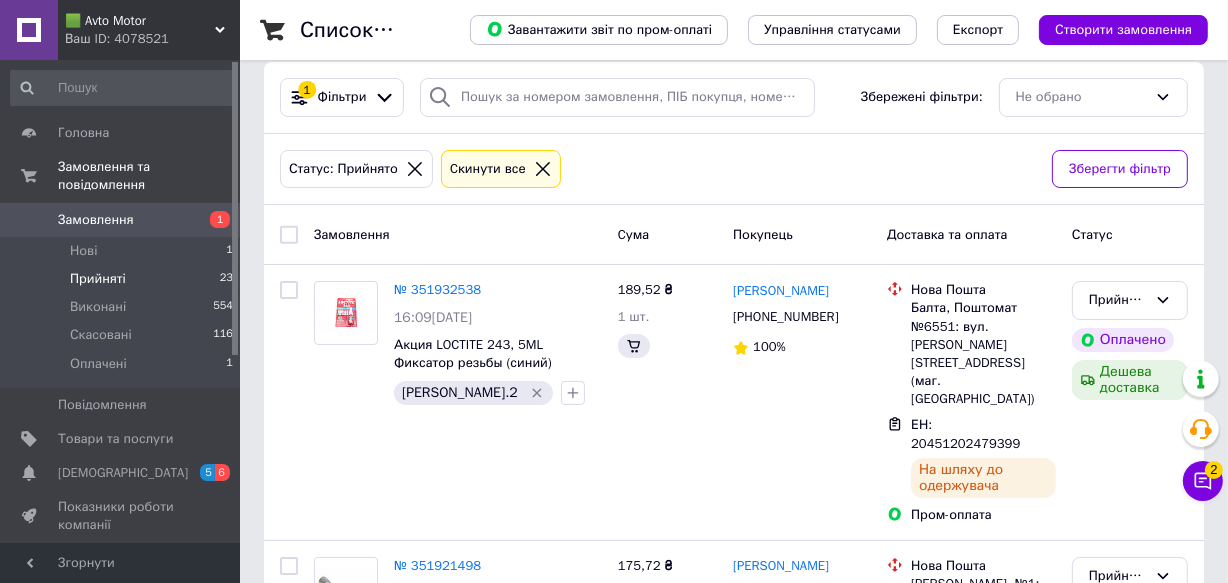 scroll, scrollTop: 0, scrollLeft: 0, axis: both 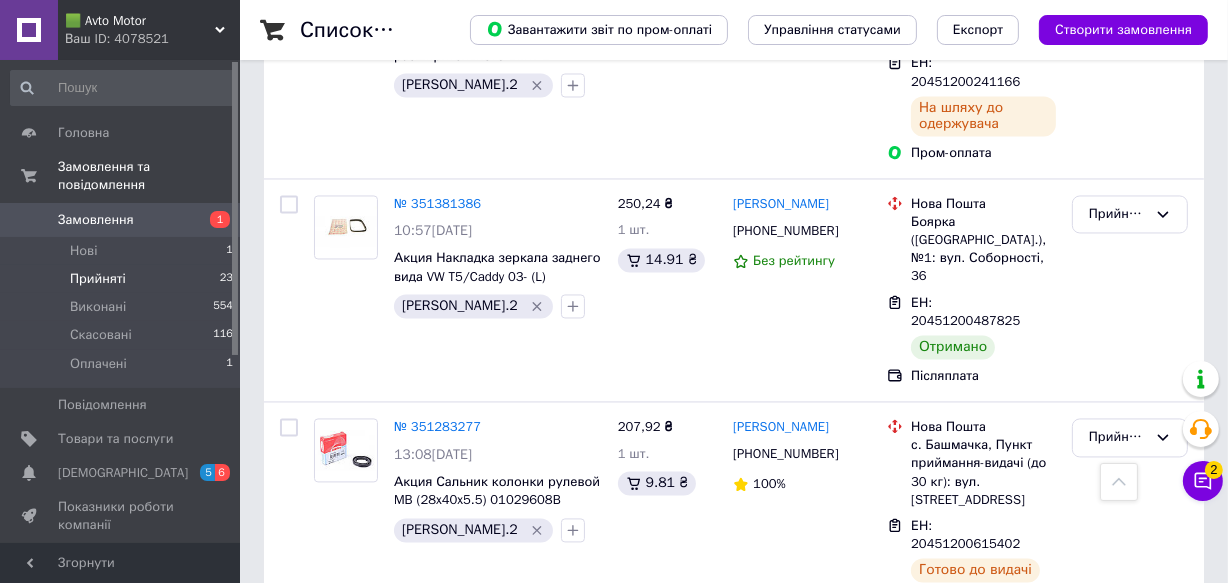 click on "Прийнято" at bounding box center [1118, 865] 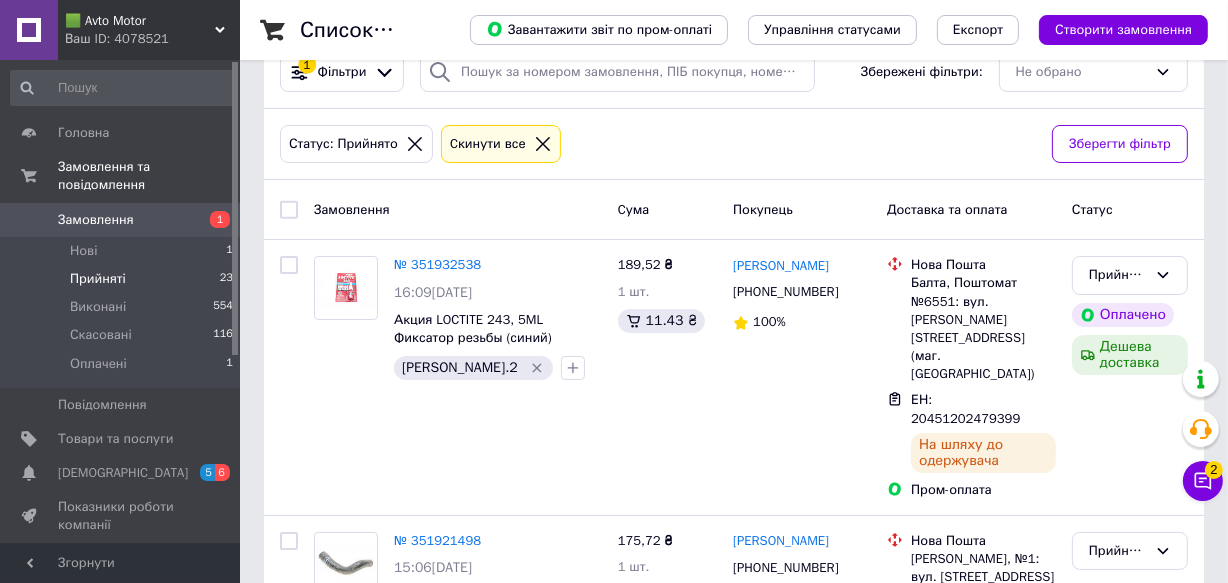 scroll, scrollTop: 0, scrollLeft: 0, axis: both 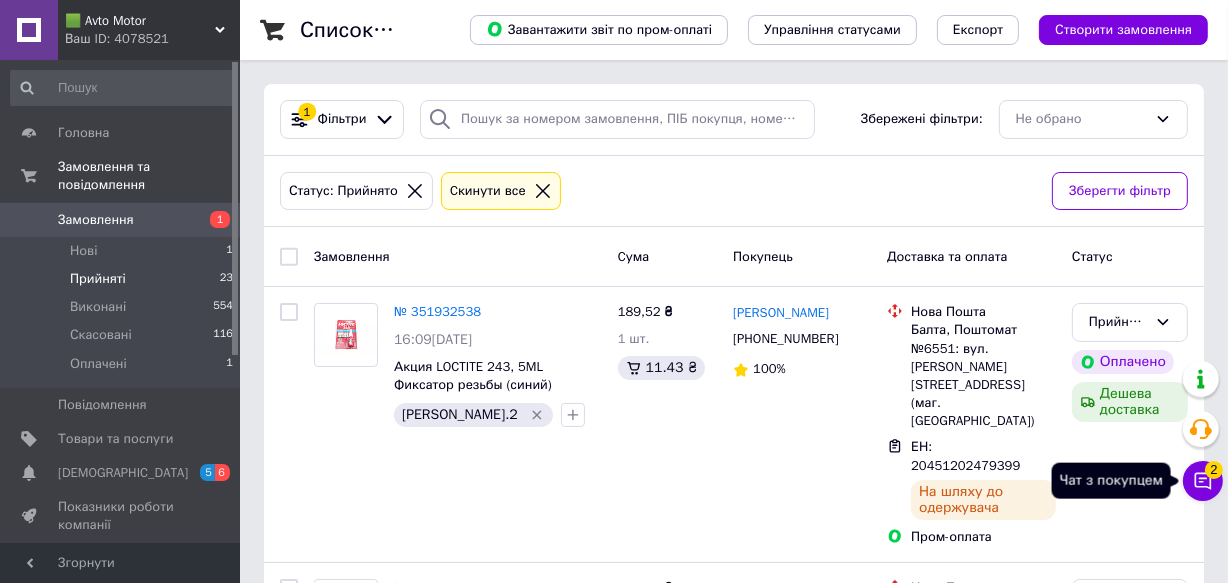 click on "2" at bounding box center (1214, 470) 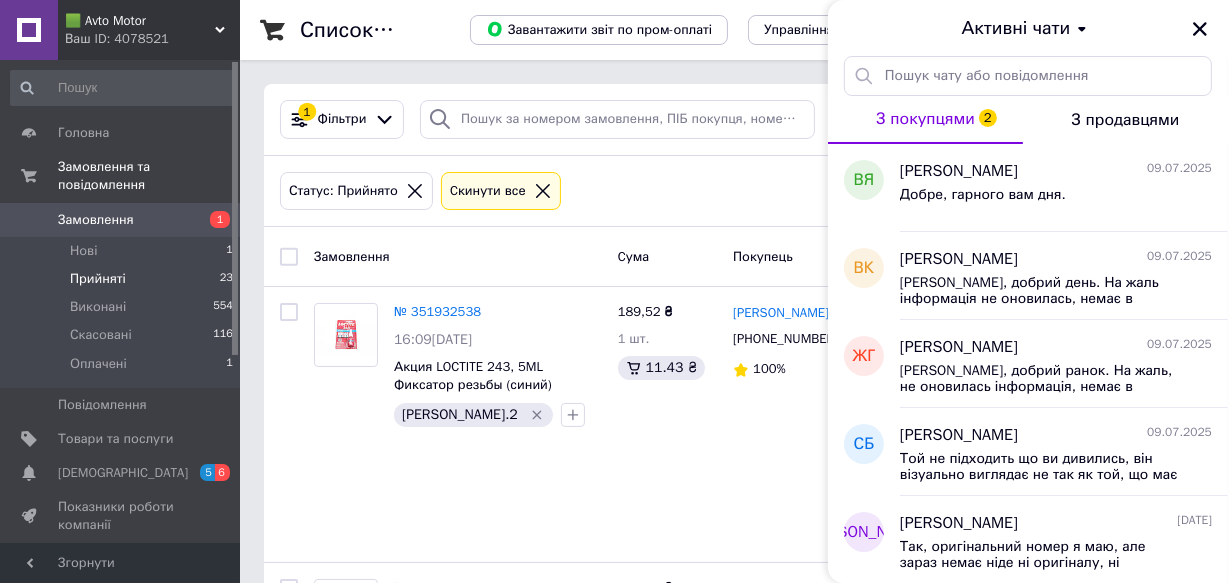 click on "З покупцями 2" at bounding box center (925, 120) 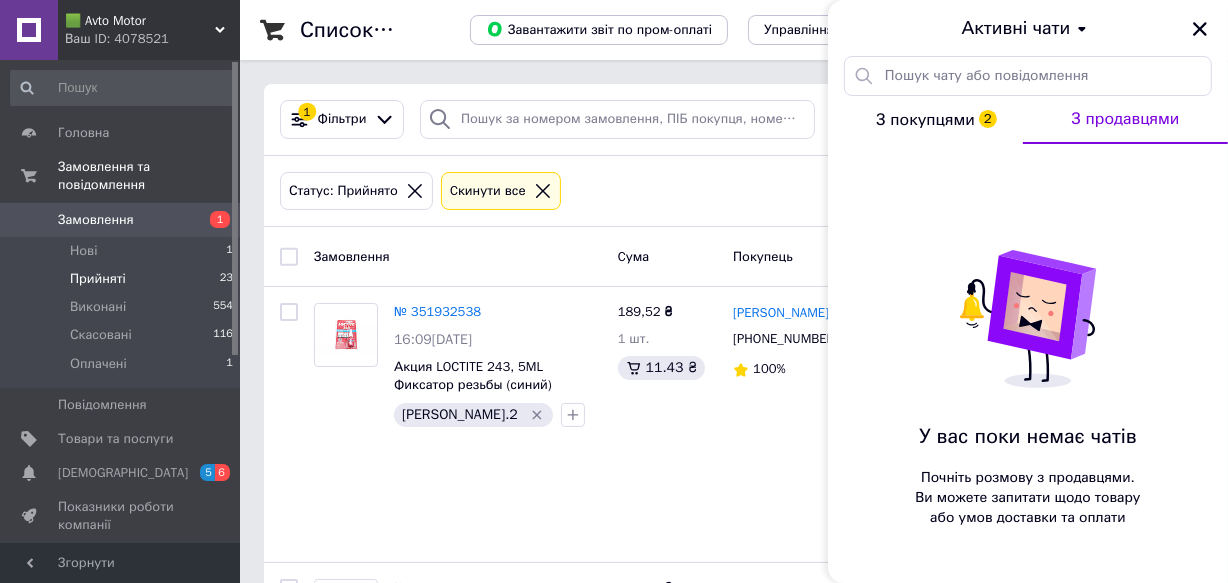 click on "З покупцями 2" at bounding box center [925, 120] 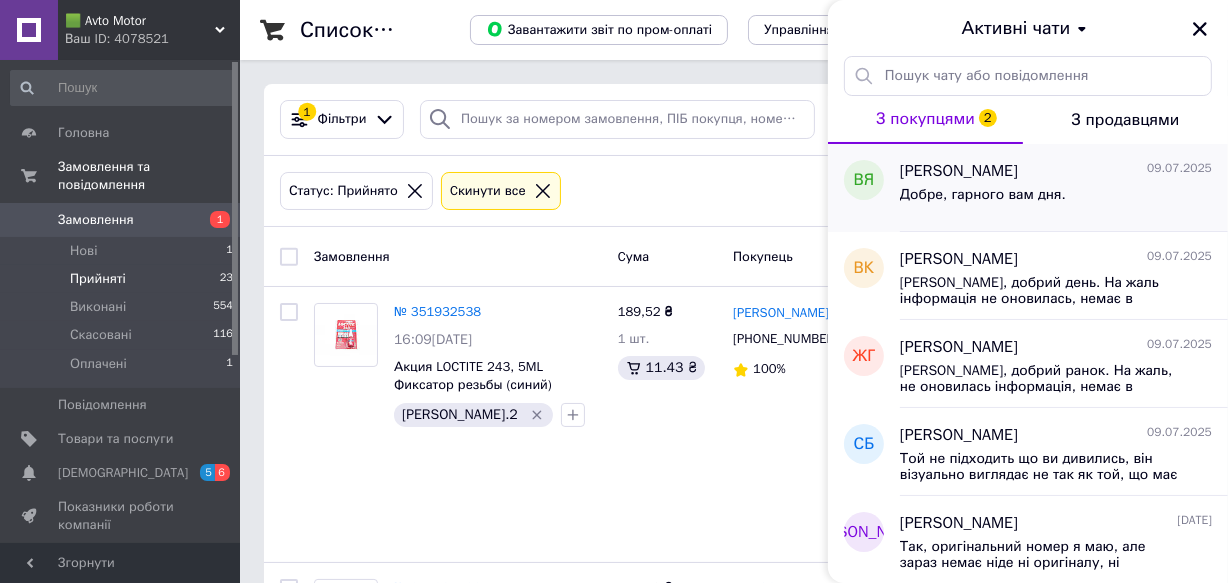 click on "Добре, гарного вам дня." at bounding box center (983, 195) 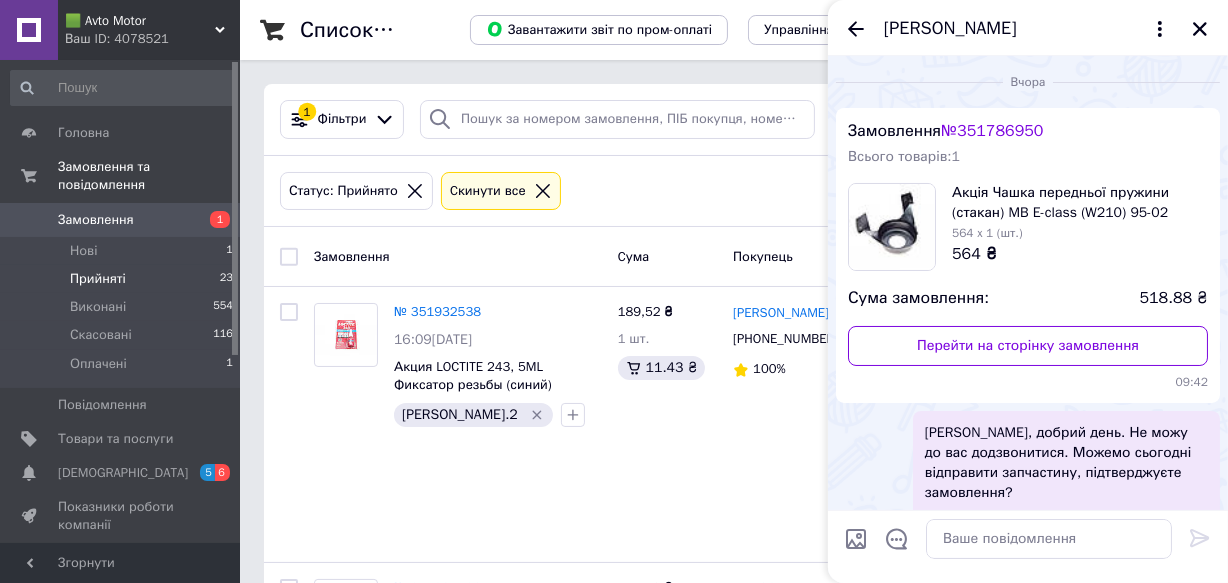 scroll, scrollTop: 140, scrollLeft: 0, axis: vertical 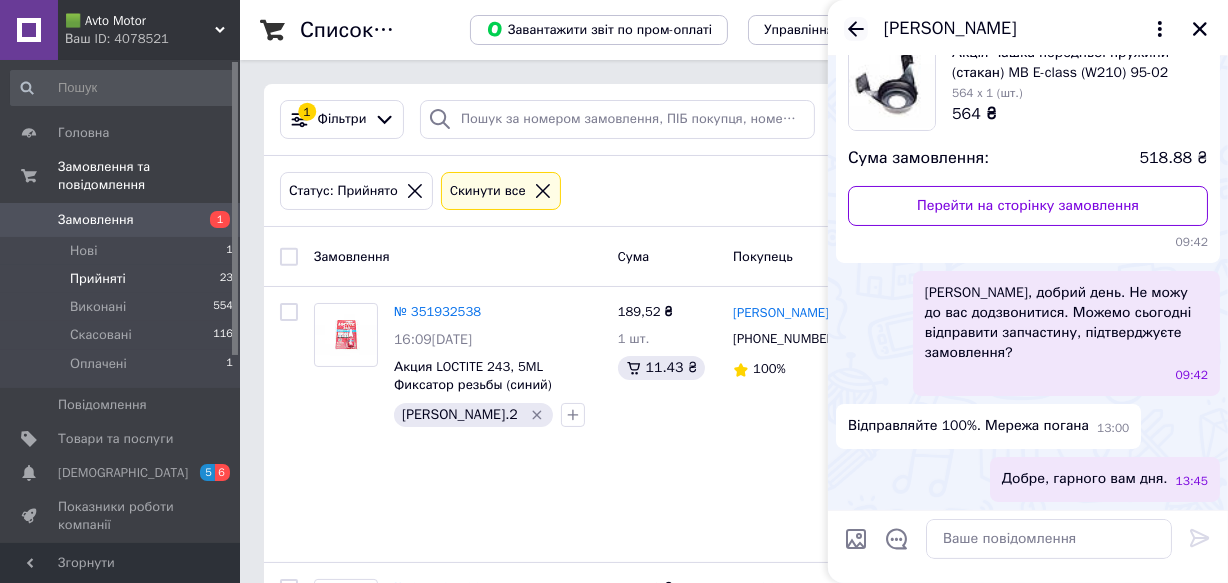 click 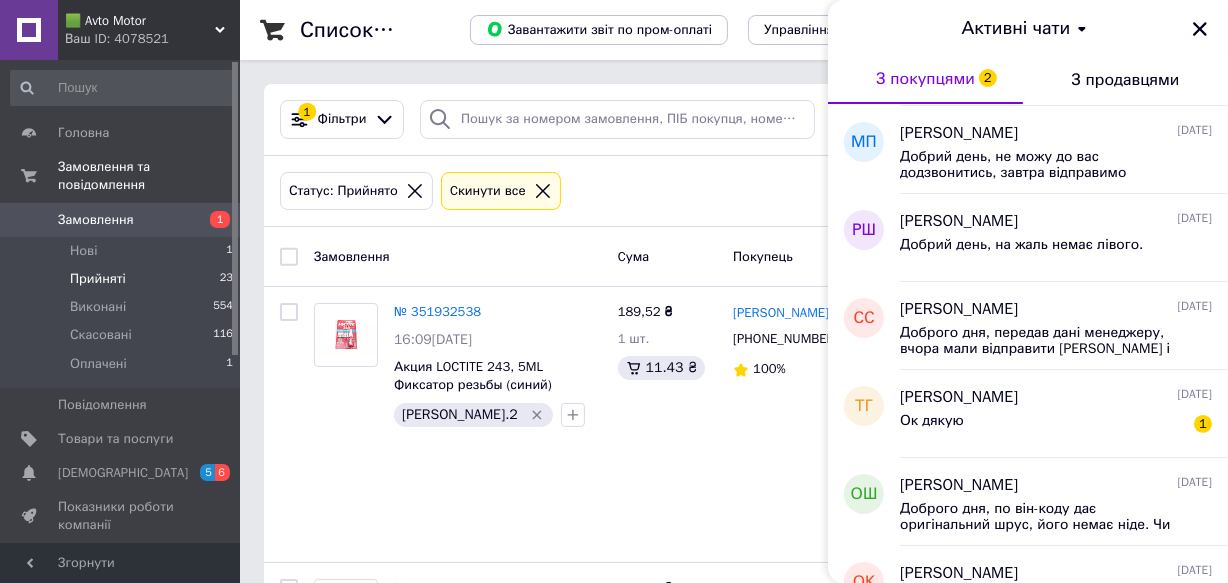 scroll, scrollTop: 545, scrollLeft: 0, axis: vertical 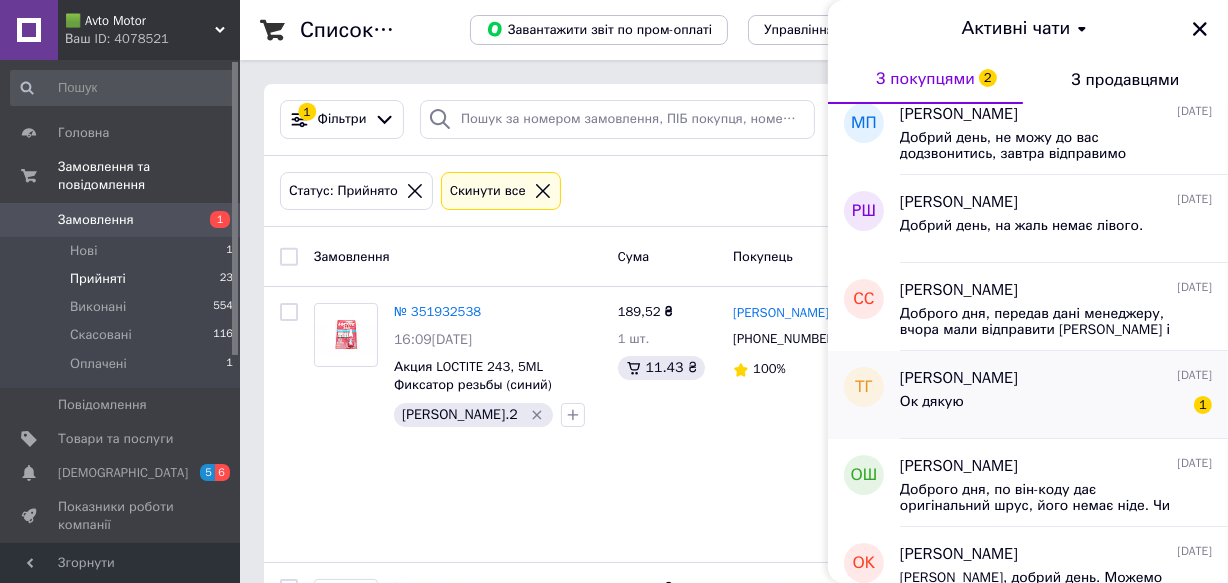 click on "Ок дякую 1" at bounding box center [1056, 406] 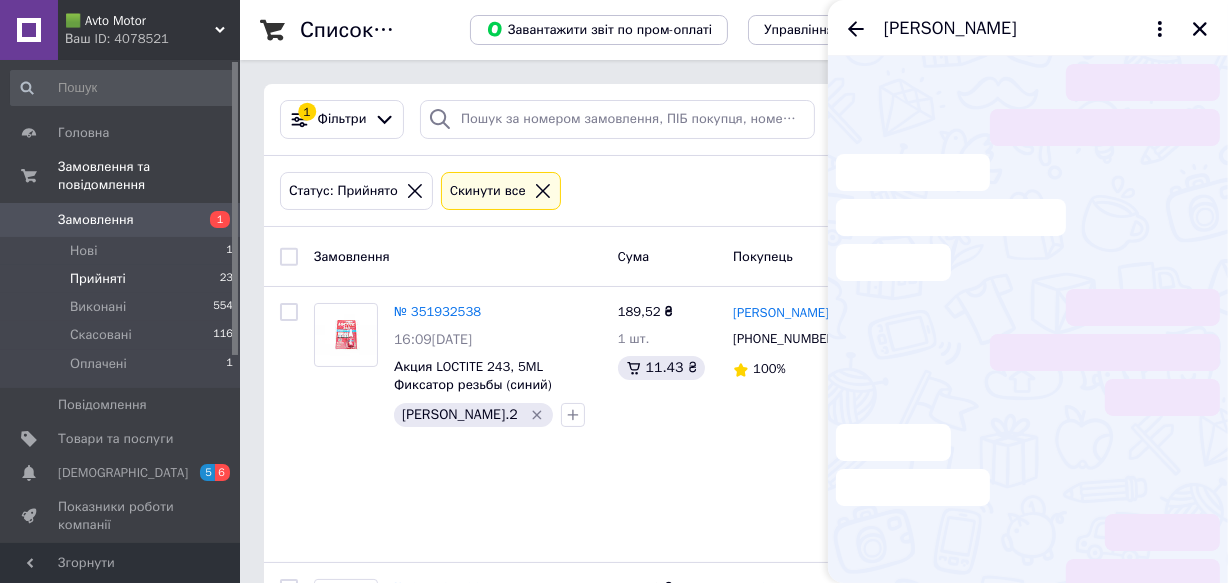 scroll, scrollTop: 131, scrollLeft: 0, axis: vertical 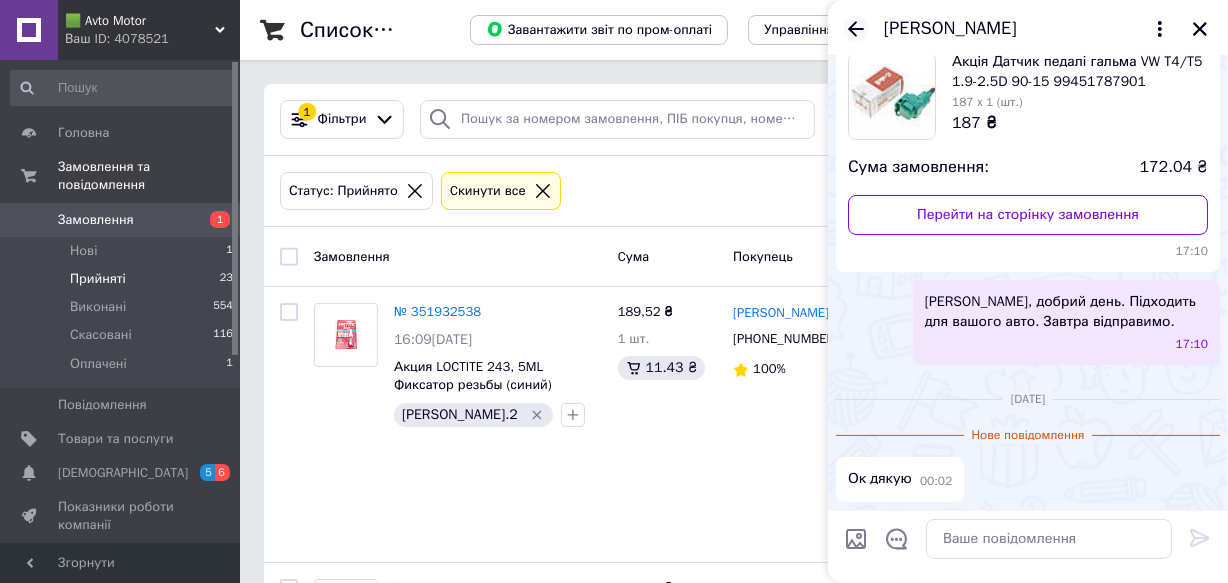 click 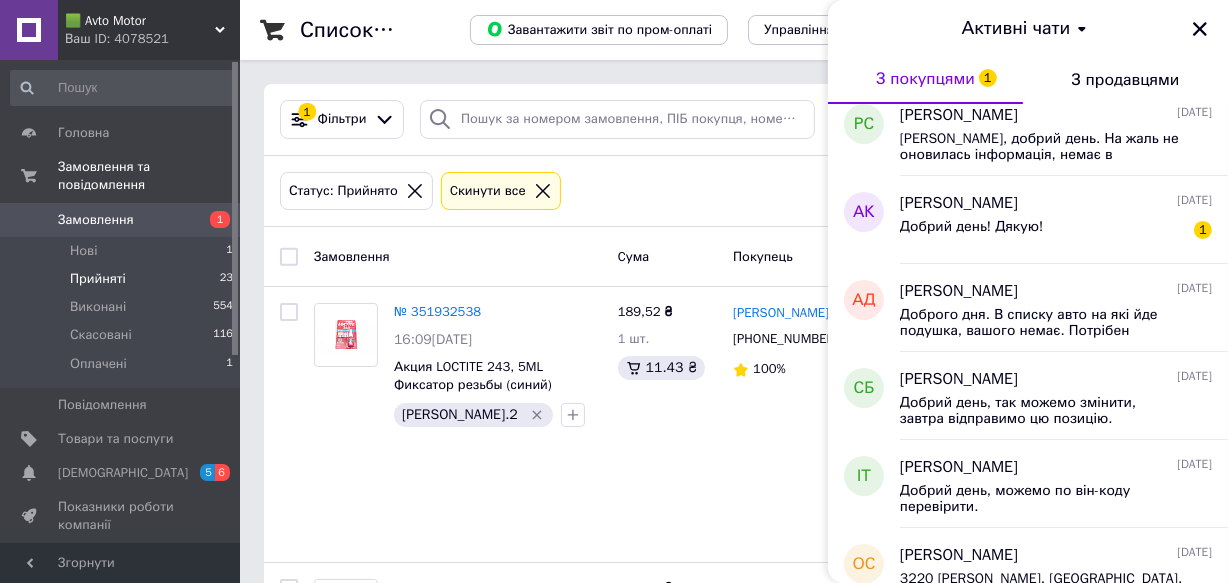 scroll, scrollTop: 1181, scrollLeft: 0, axis: vertical 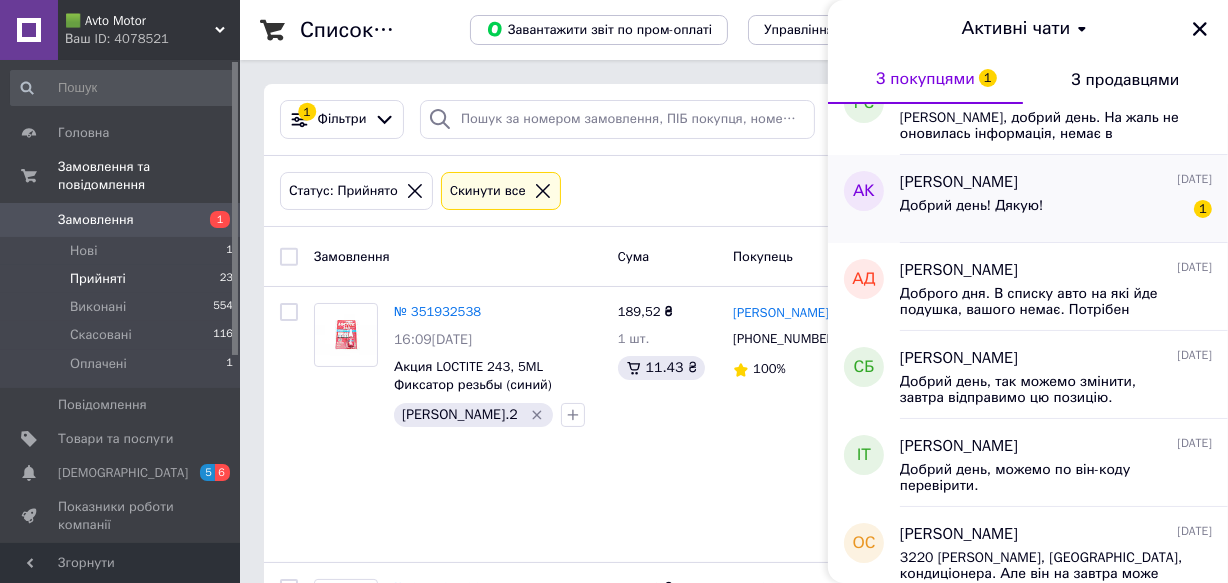 click on "[PERSON_NAME] [DATE] Добрий день! Дякую! 1" at bounding box center [1064, 199] 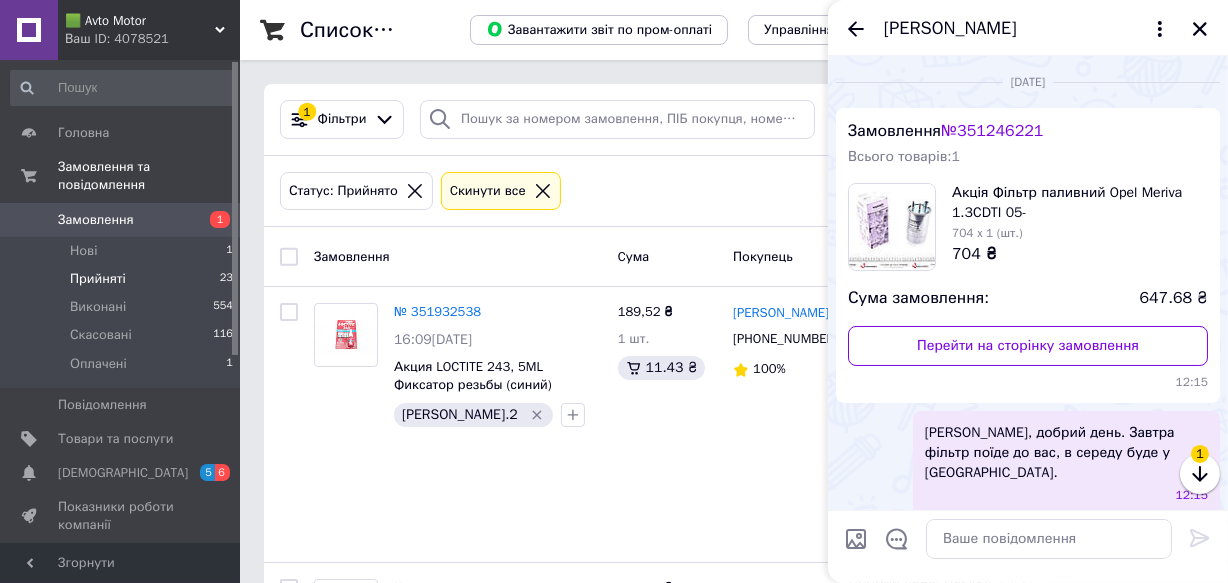 scroll, scrollTop: 83, scrollLeft: 0, axis: vertical 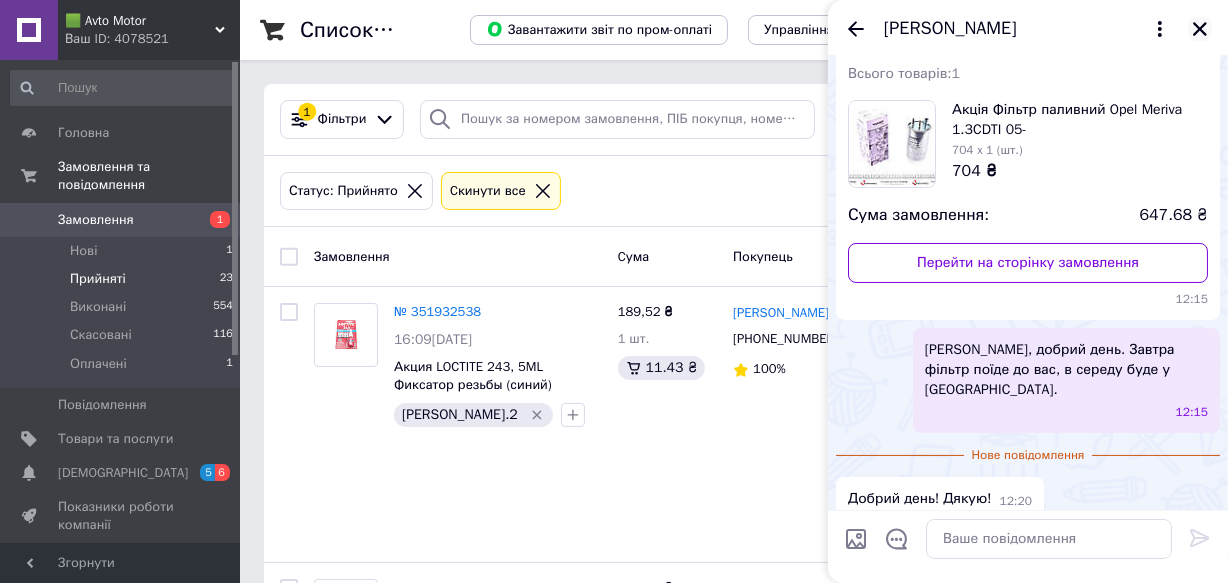 click 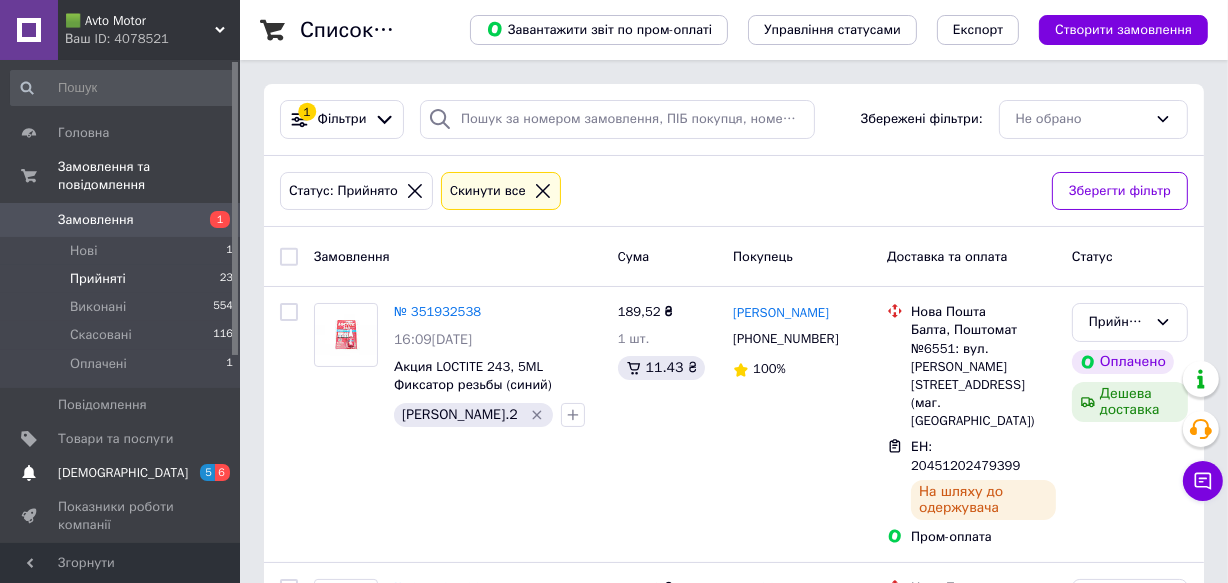 click on "[DEMOGRAPHIC_DATA]" at bounding box center (123, 473) 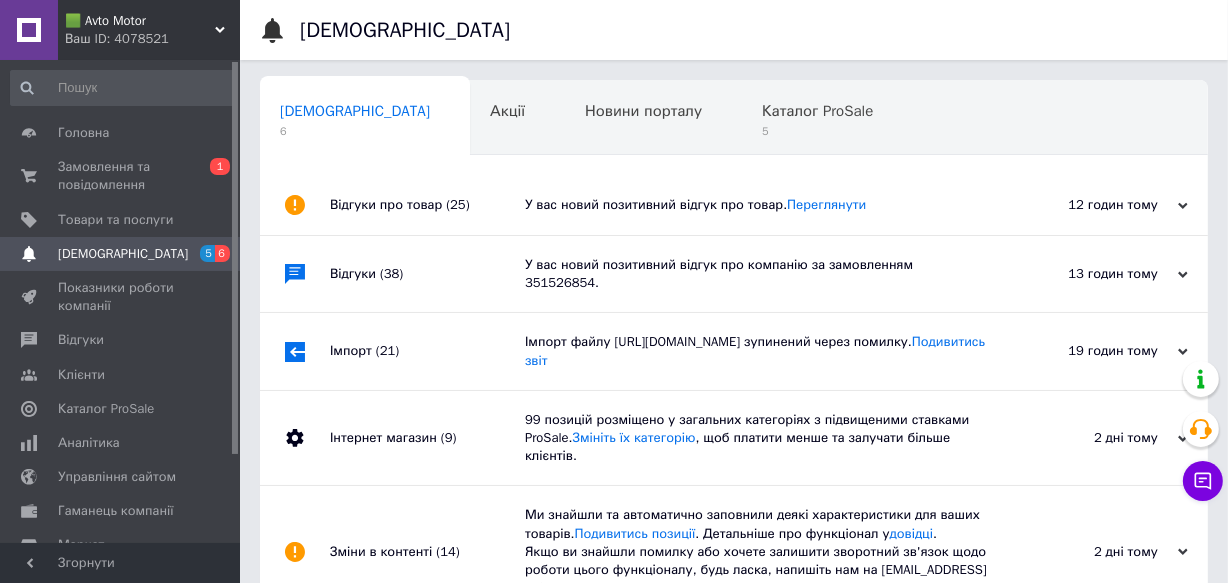 scroll, scrollTop: 0, scrollLeft: 2, axis: horizontal 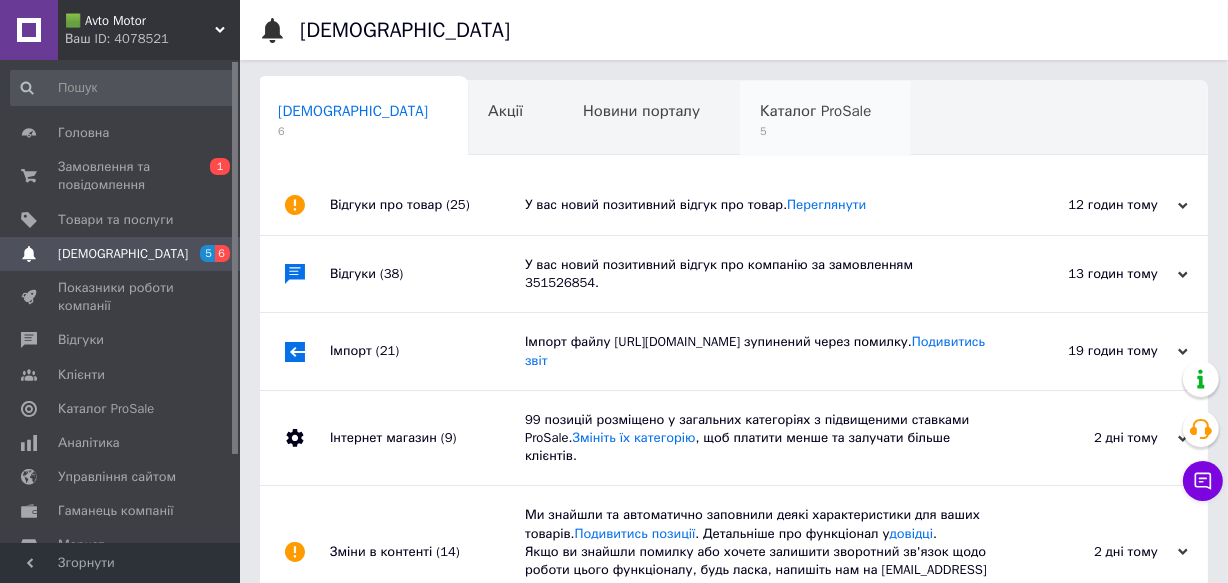 click on "5" at bounding box center (815, 131) 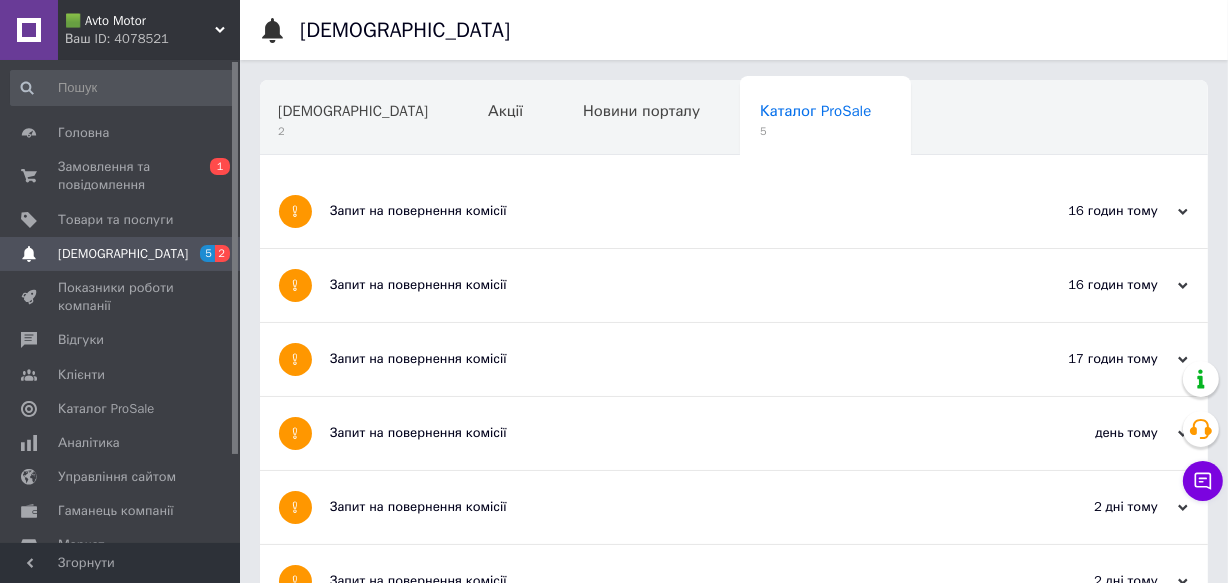 click on "Запит на повернення комісії" at bounding box center [659, 211] 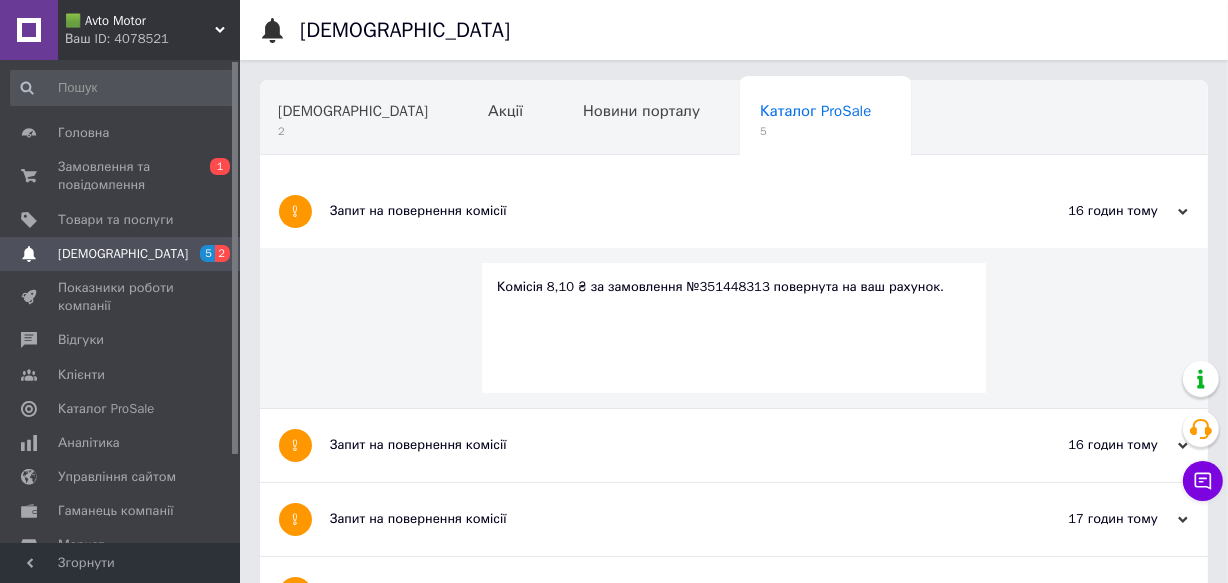 click on "Запит на повернення комісії" at bounding box center (659, 211) 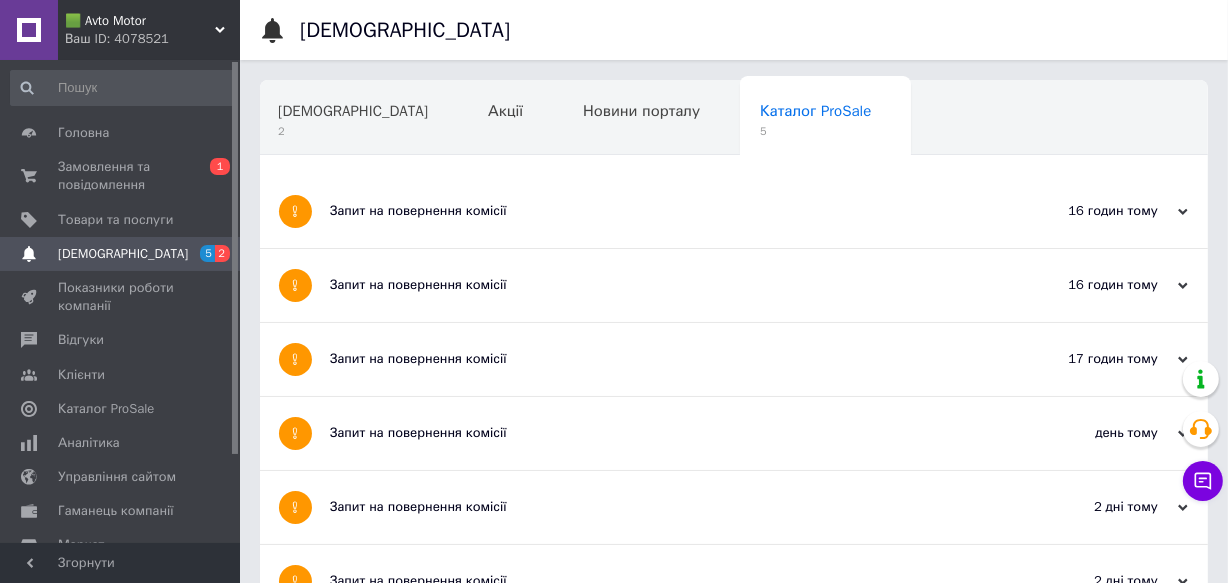 click on "Запит на повернення комісії" at bounding box center [659, 359] 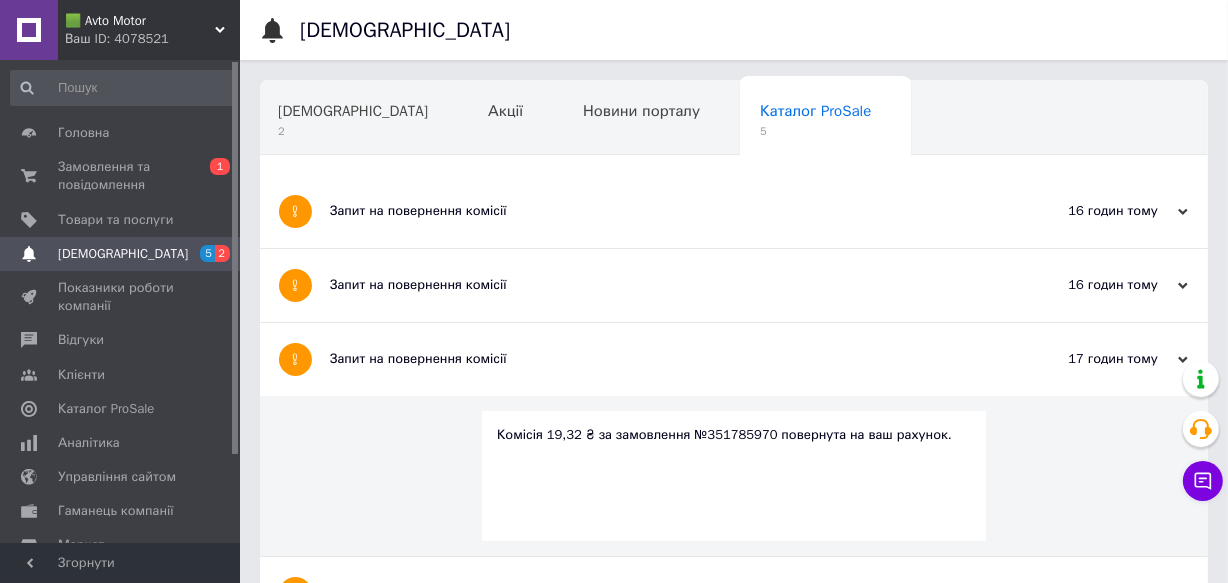 click on "Запит на повернення комісії" at bounding box center [659, 359] 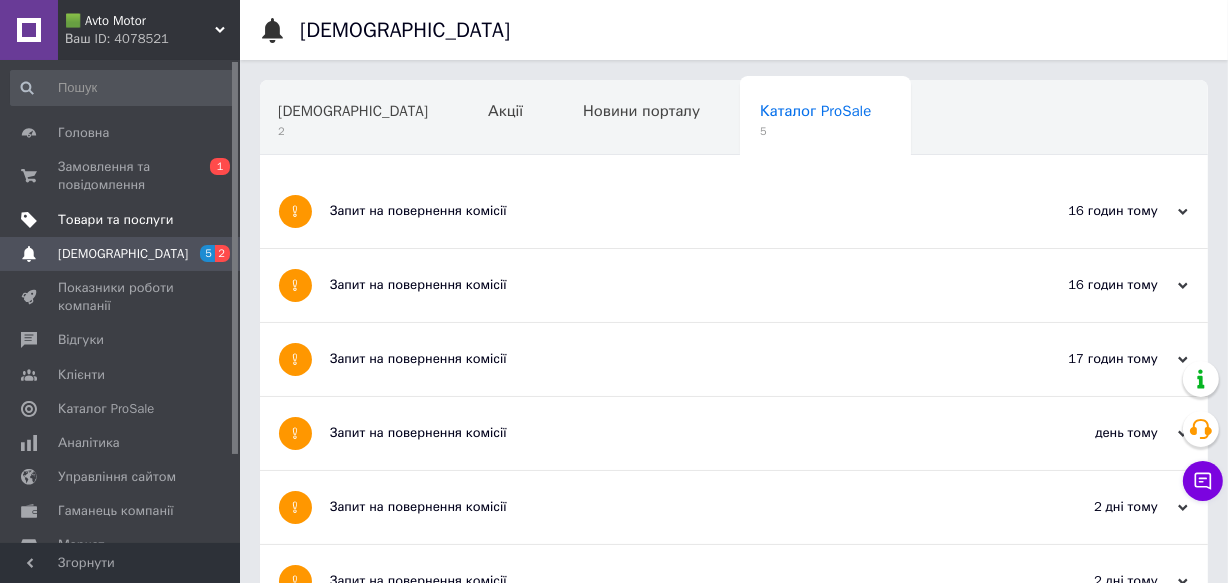 click on "Товари та послуги" at bounding box center (115, 220) 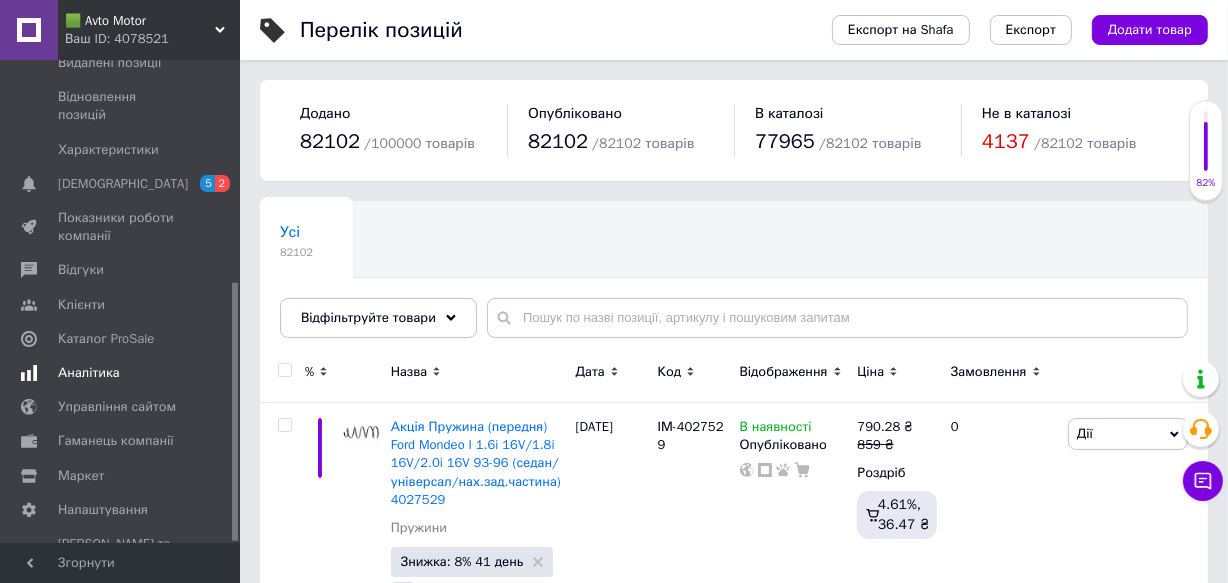 click on "Аналітика" at bounding box center (89, 373) 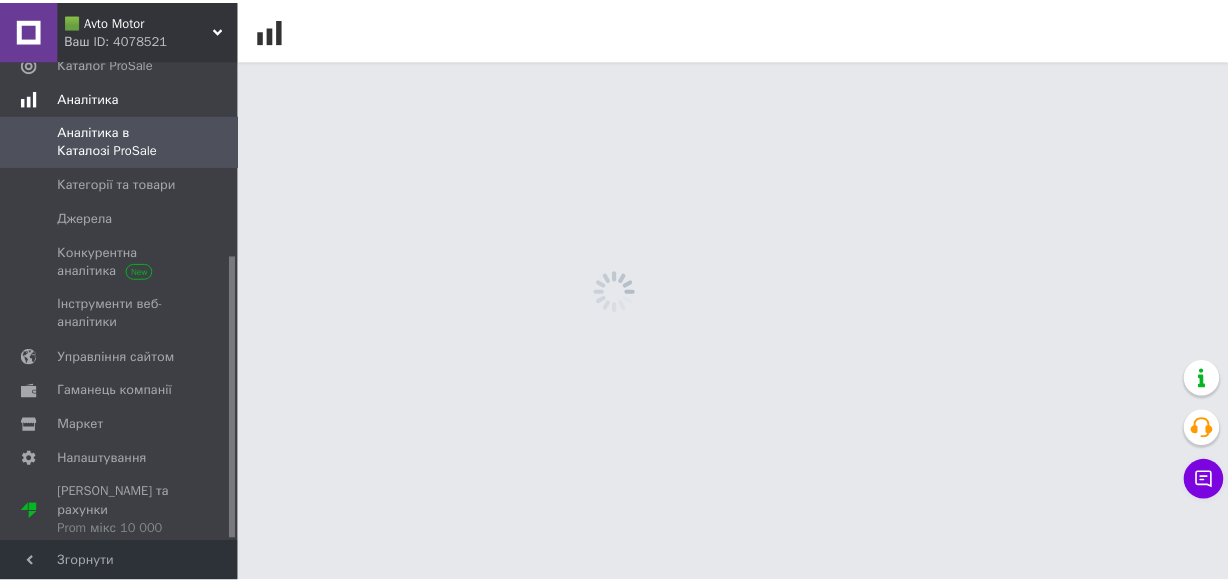 scroll, scrollTop: 331, scrollLeft: 0, axis: vertical 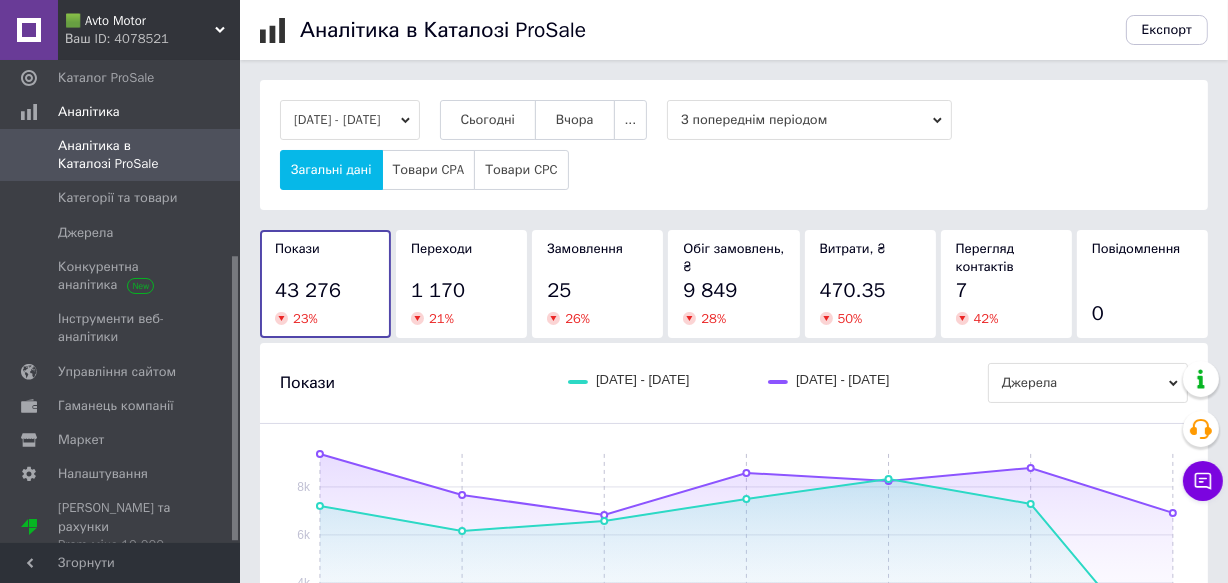 click on "[DATE] - [DATE]" at bounding box center [350, 120] 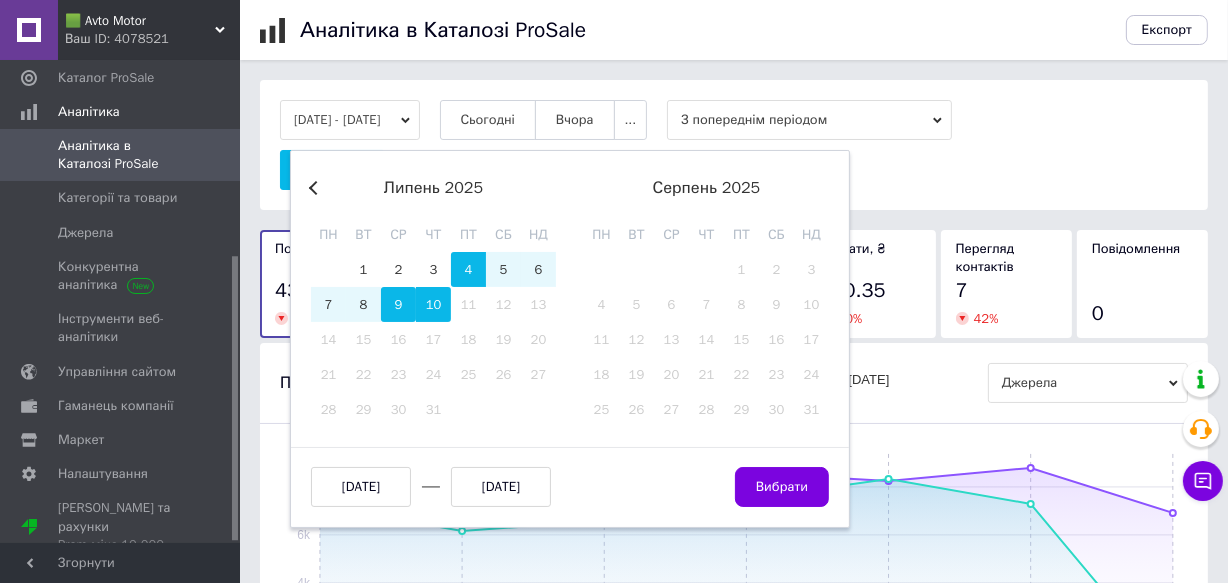 click on "9" at bounding box center [398, 304] 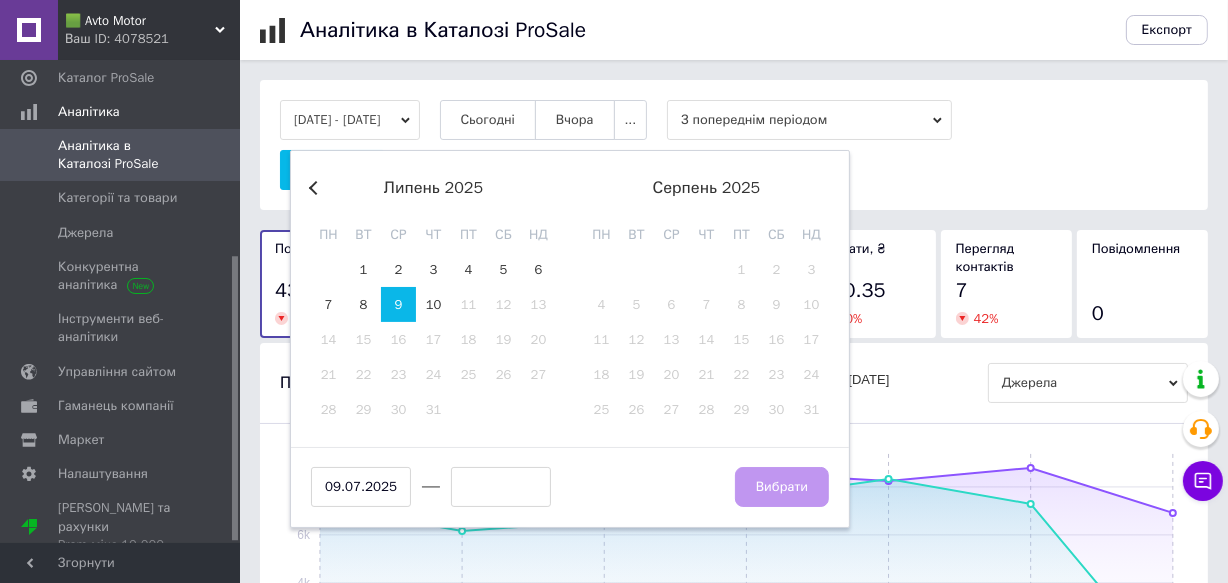 click on "Previous Month" at bounding box center [316, 188] 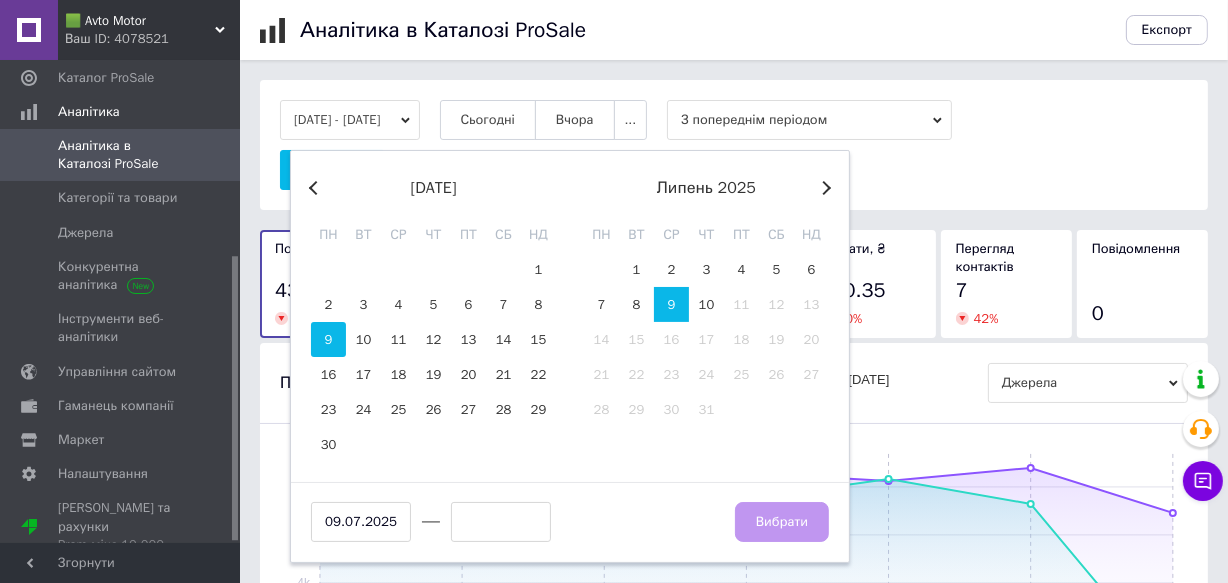 click on "9" at bounding box center (328, 339) 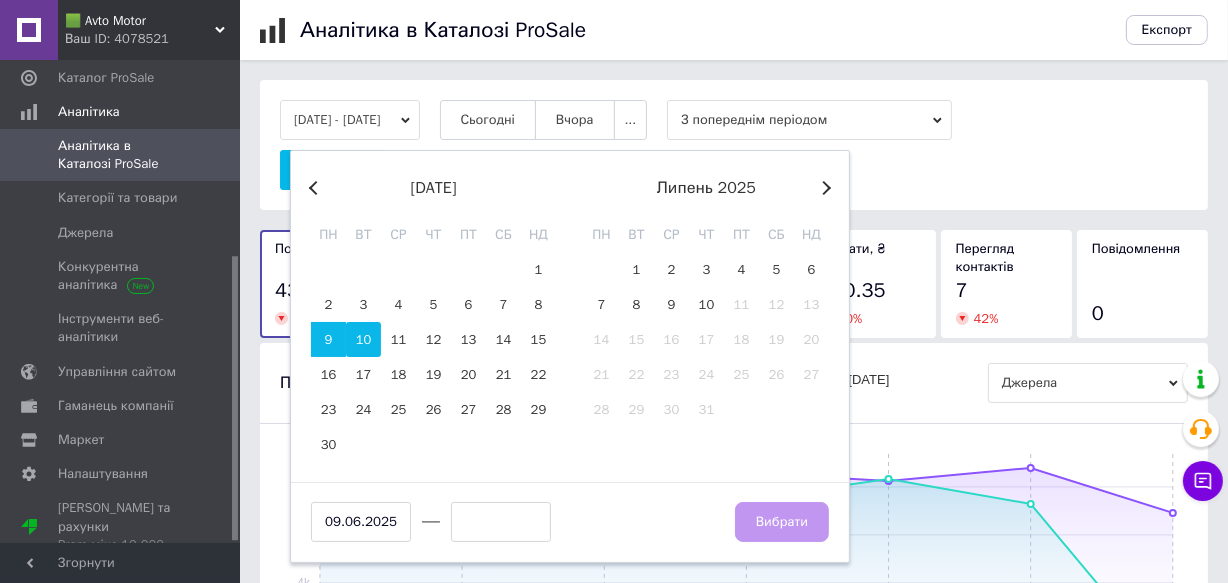 click on "10" at bounding box center [363, 339] 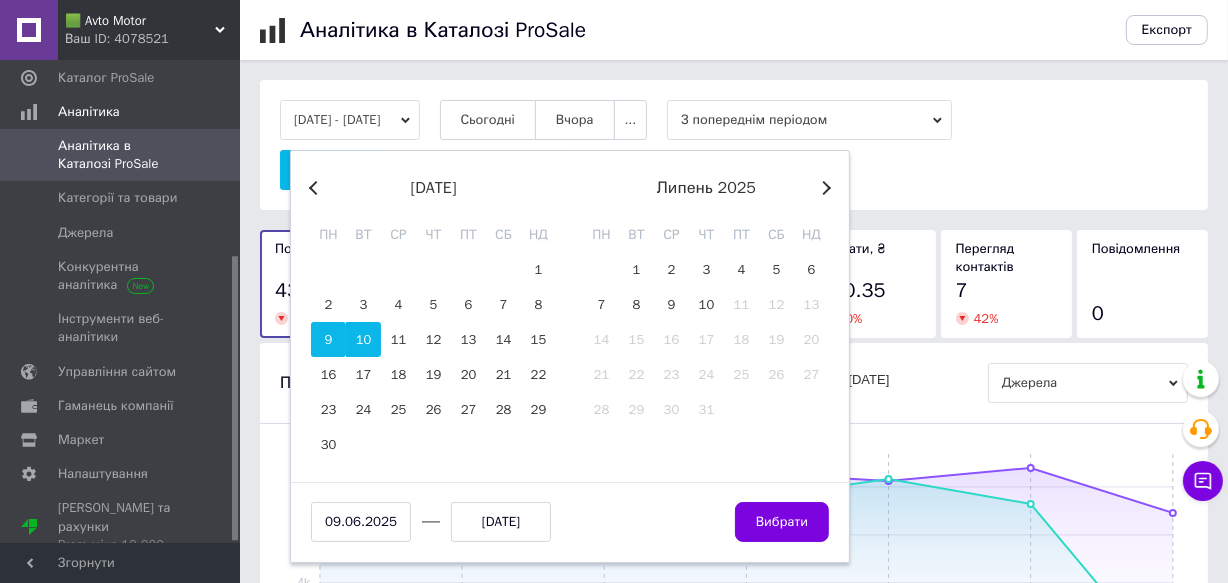 click on "9" at bounding box center [328, 339] 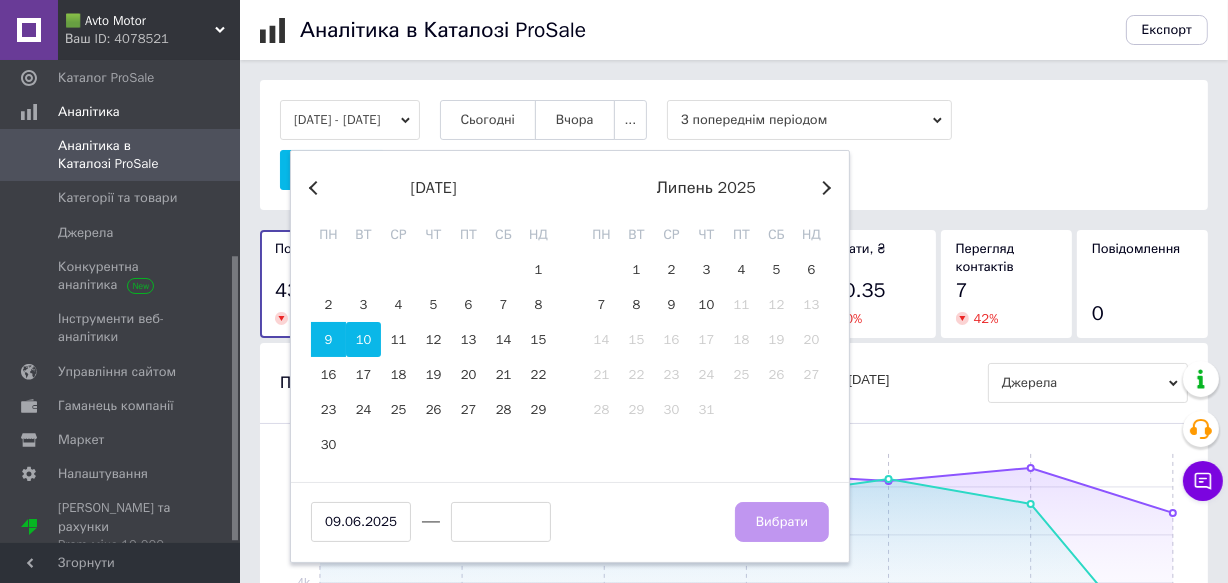 click on "10" at bounding box center (363, 339) 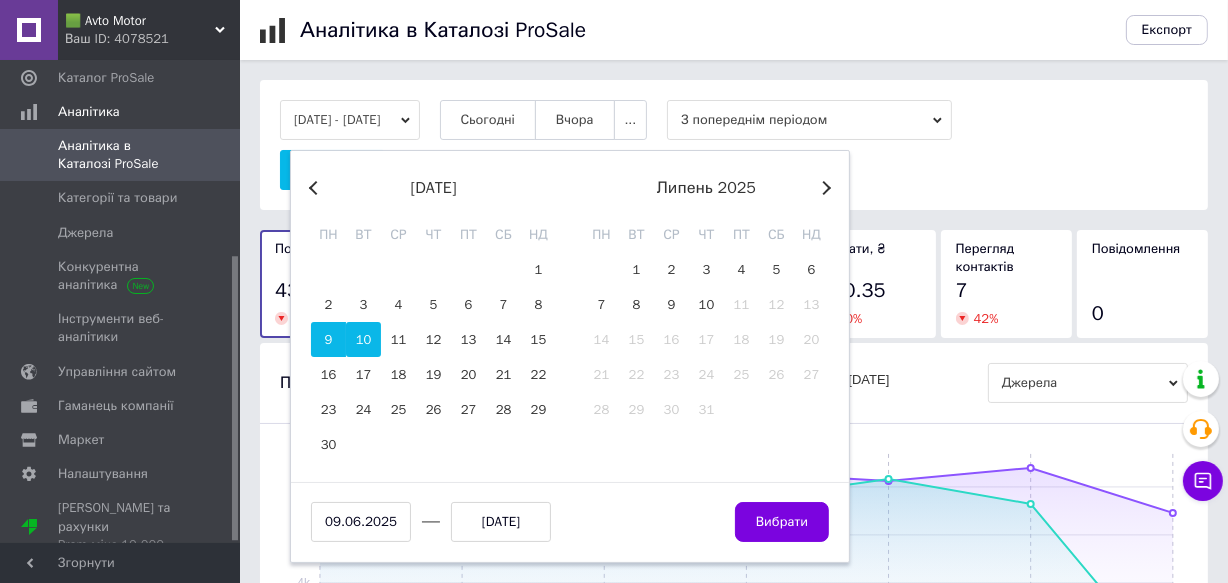 click on "10" at bounding box center [363, 339] 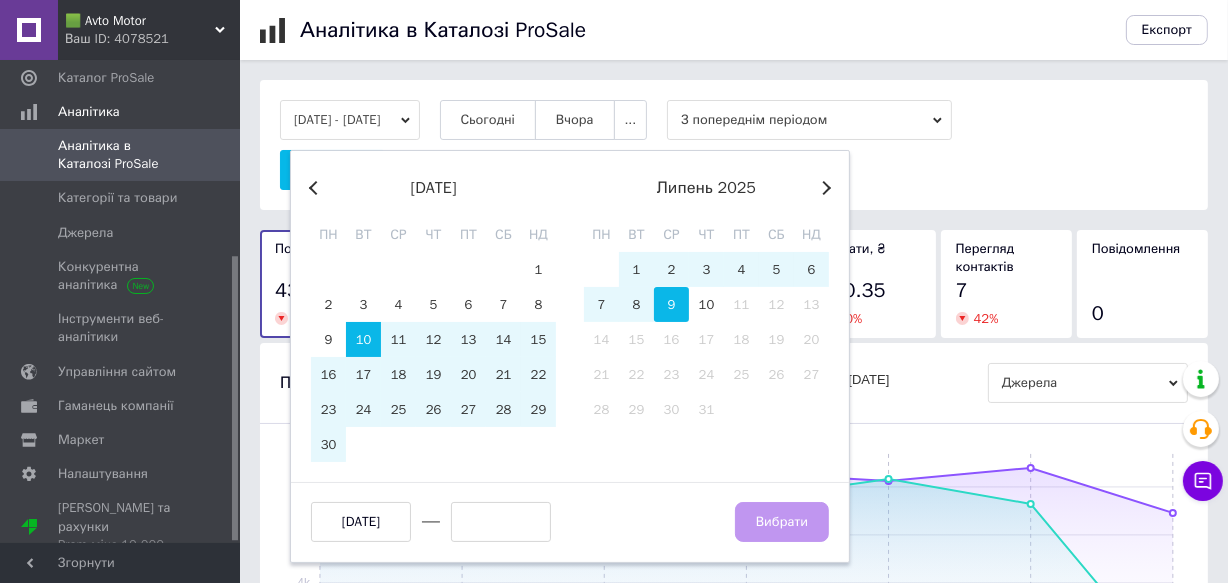 click on "9" at bounding box center (671, 304) 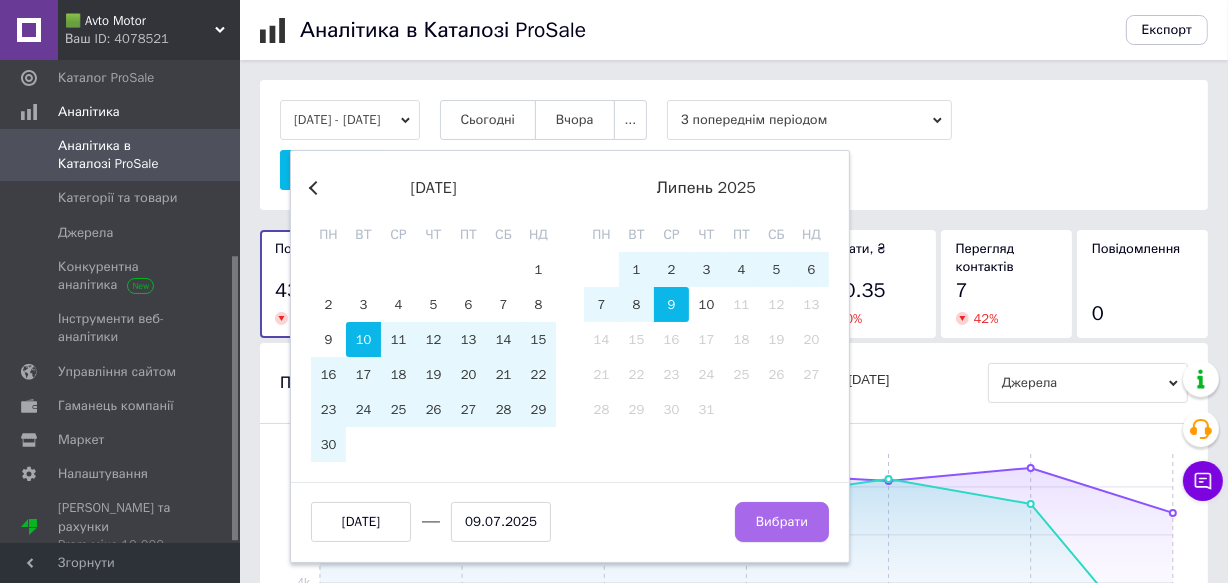 click on "Вибрати" at bounding box center [782, 522] 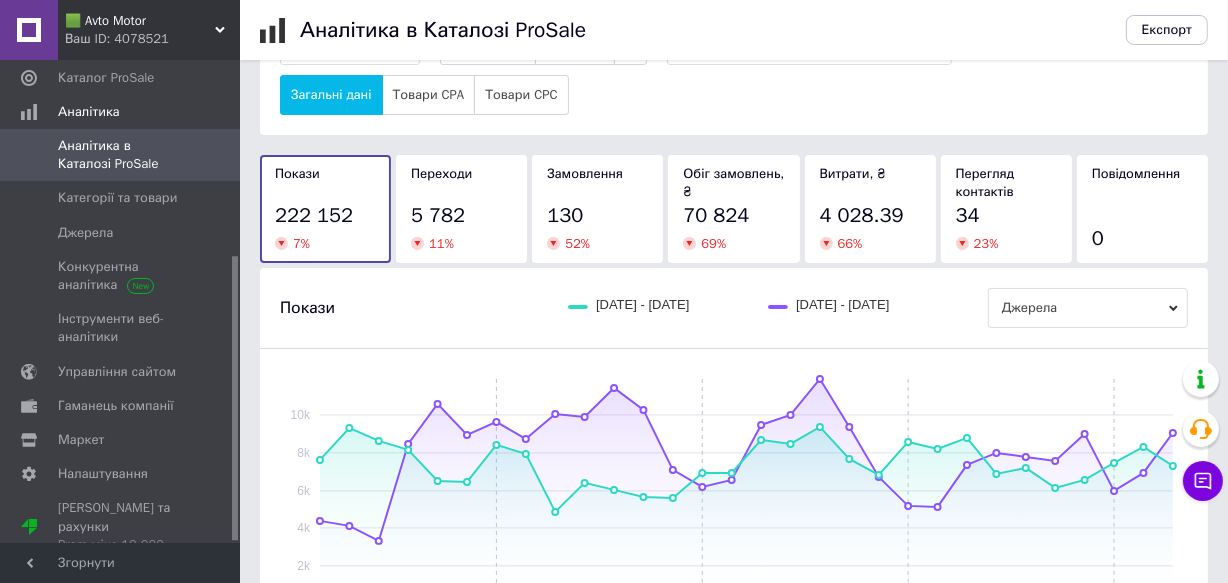 scroll, scrollTop: 57, scrollLeft: 0, axis: vertical 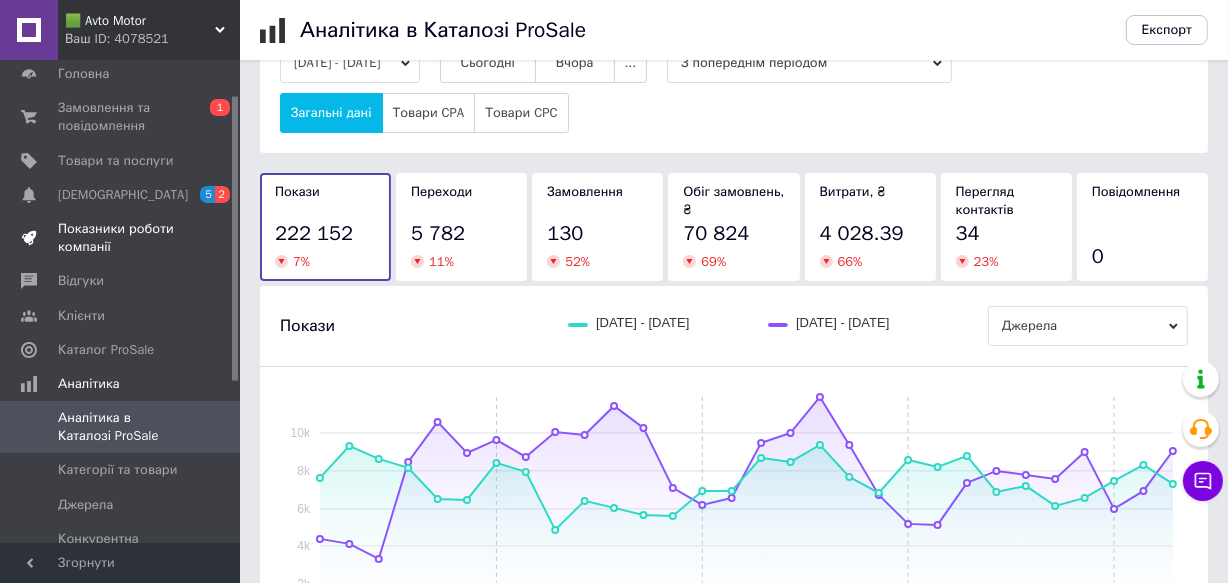 click on "Показники роботи компанії" at bounding box center [121, 238] 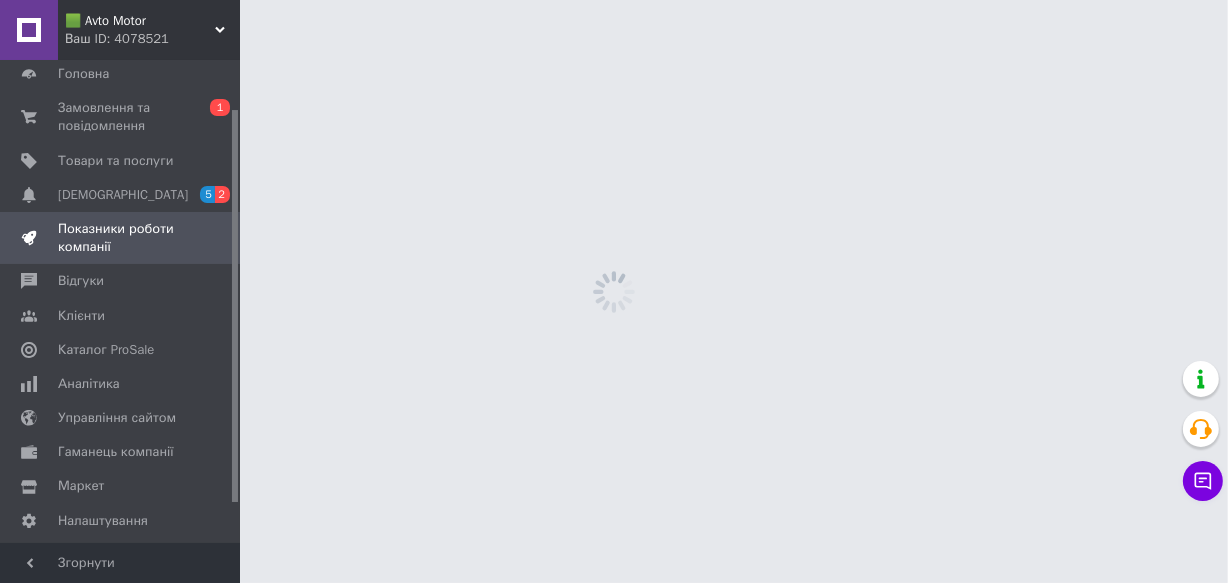 scroll, scrollTop: 0, scrollLeft: 0, axis: both 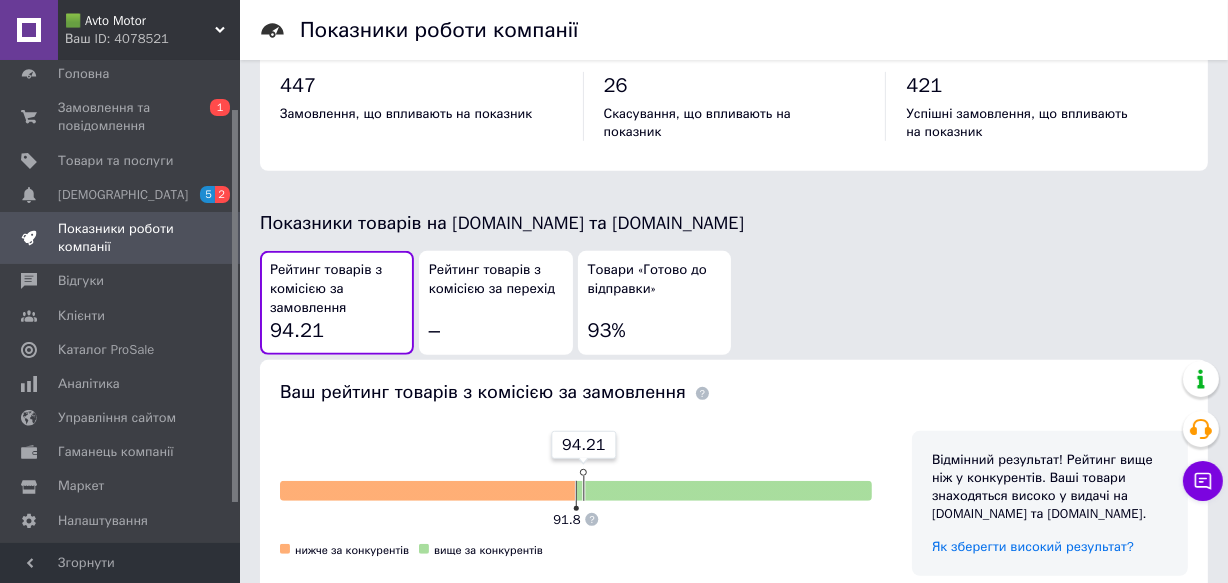 click on "Товари «Готово до відправки» 93%" at bounding box center (655, 303) 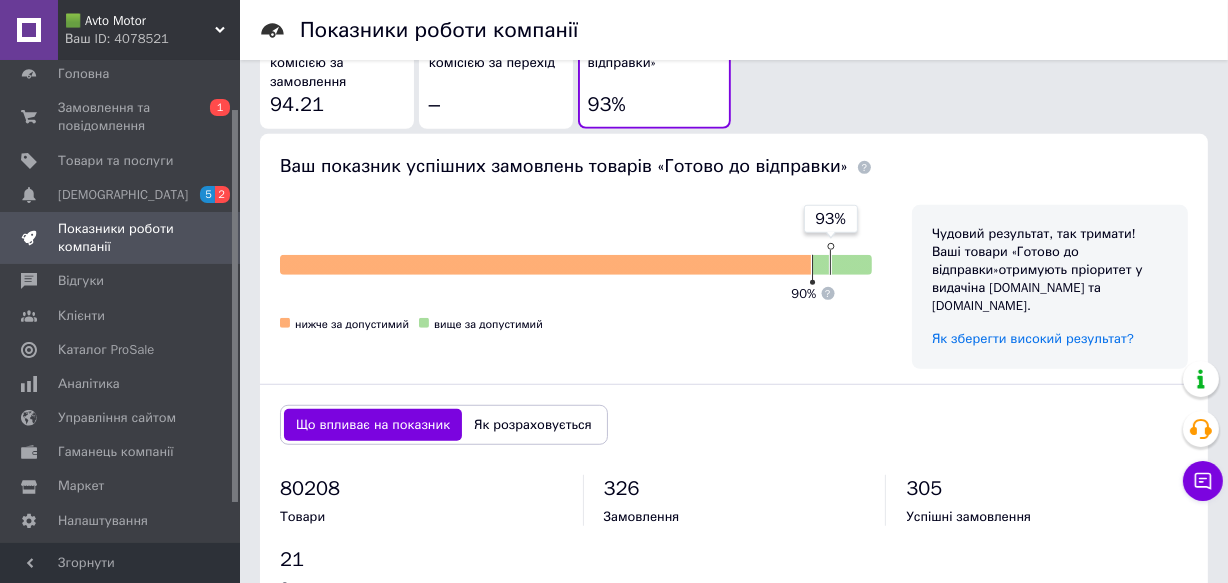 scroll, scrollTop: 1243, scrollLeft: 0, axis: vertical 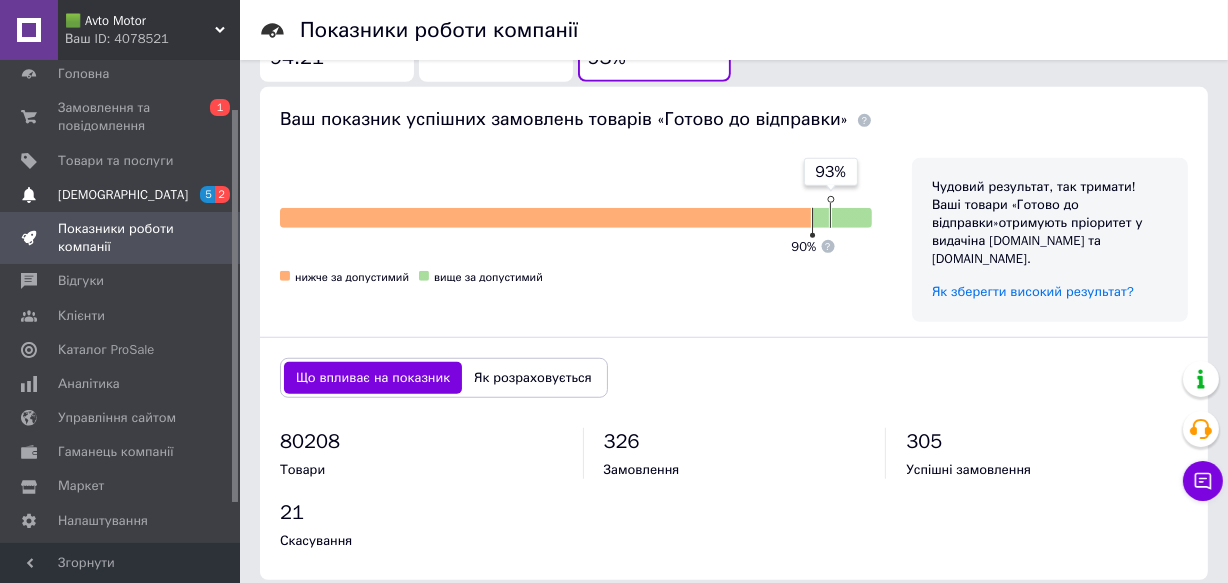 click on "[DEMOGRAPHIC_DATA]" at bounding box center (123, 195) 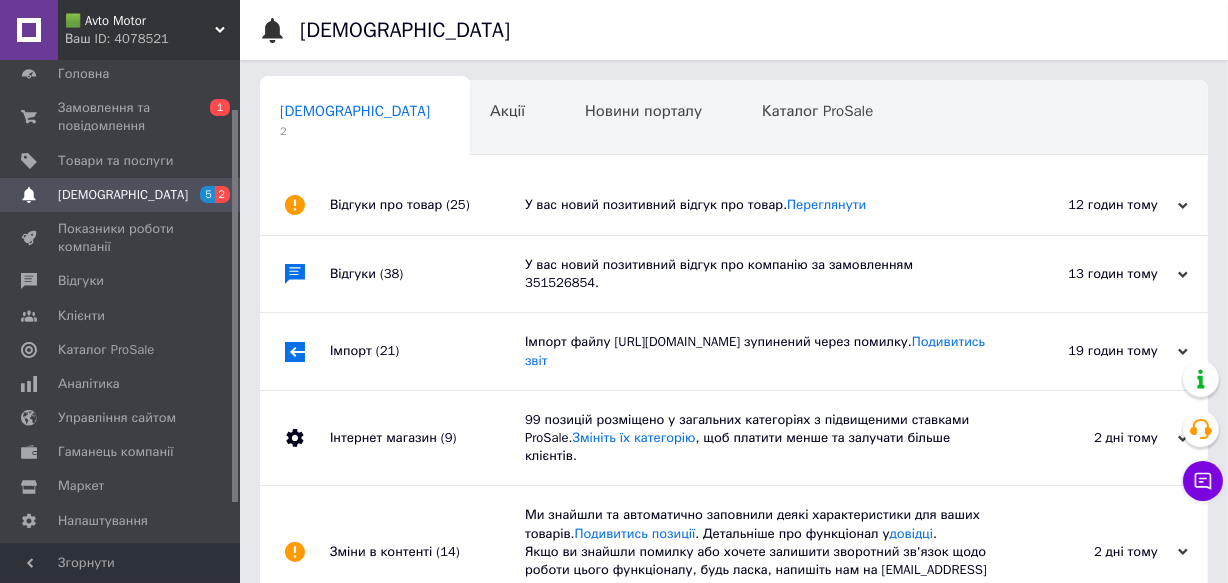 scroll, scrollTop: 0, scrollLeft: 2, axis: horizontal 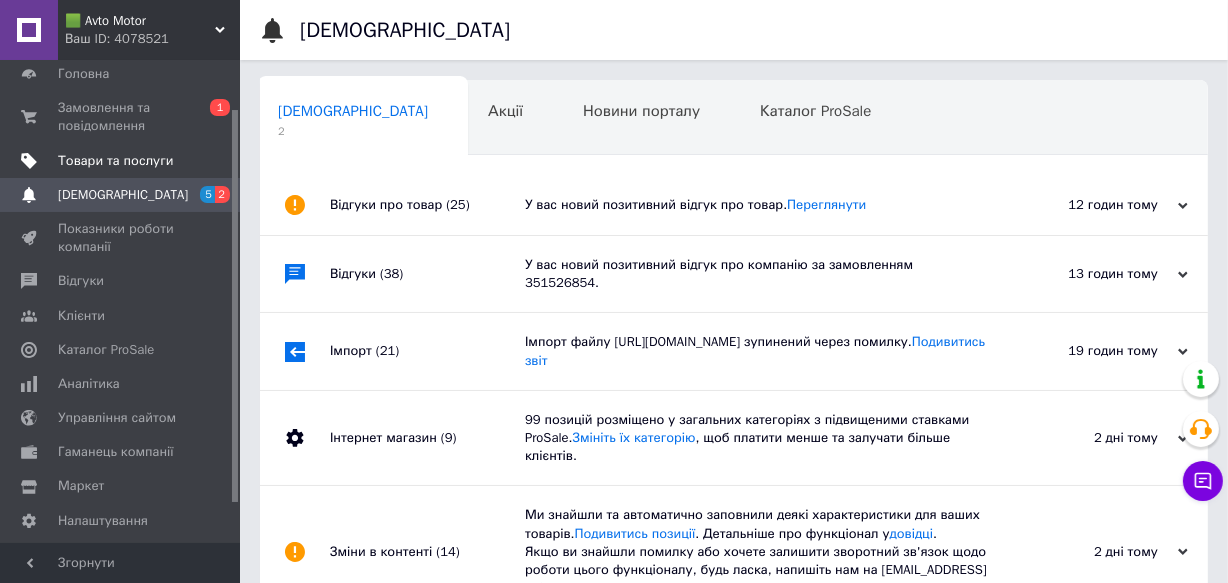 click on "Товари та послуги" at bounding box center (115, 161) 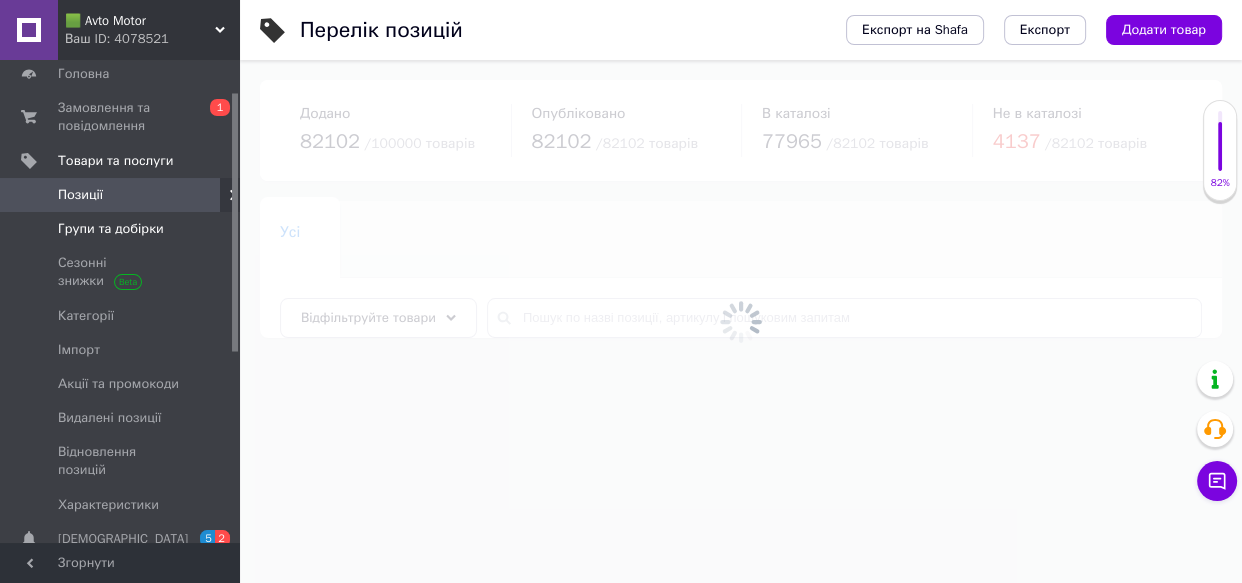 click on "Групи та добірки" at bounding box center [111, 229] 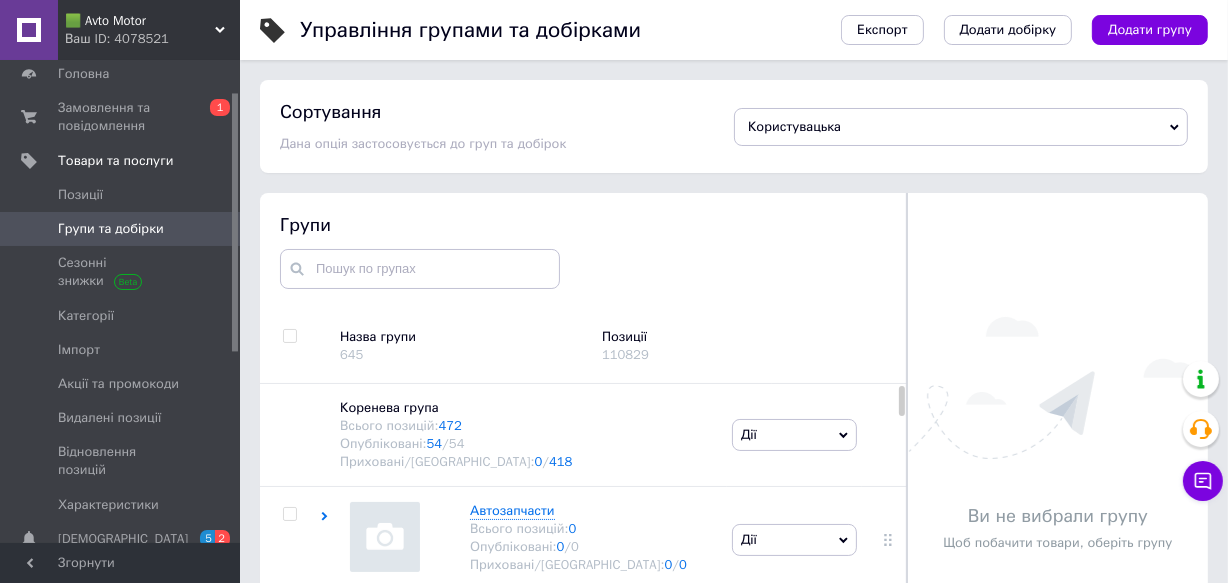 click at bounding box center [289, 336] 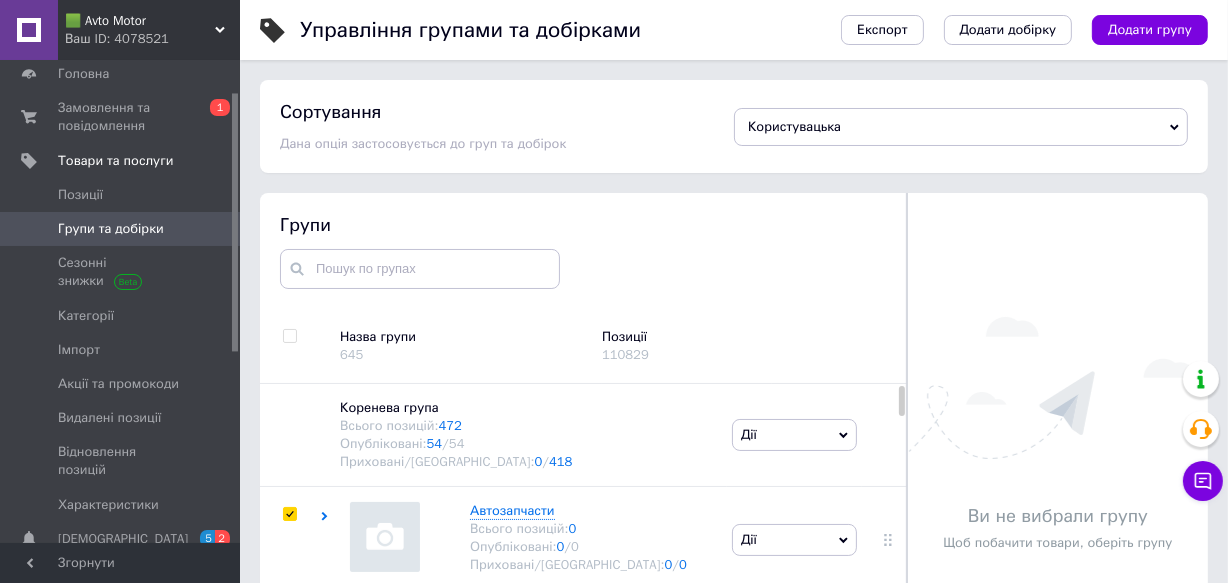 checkbox on "true" 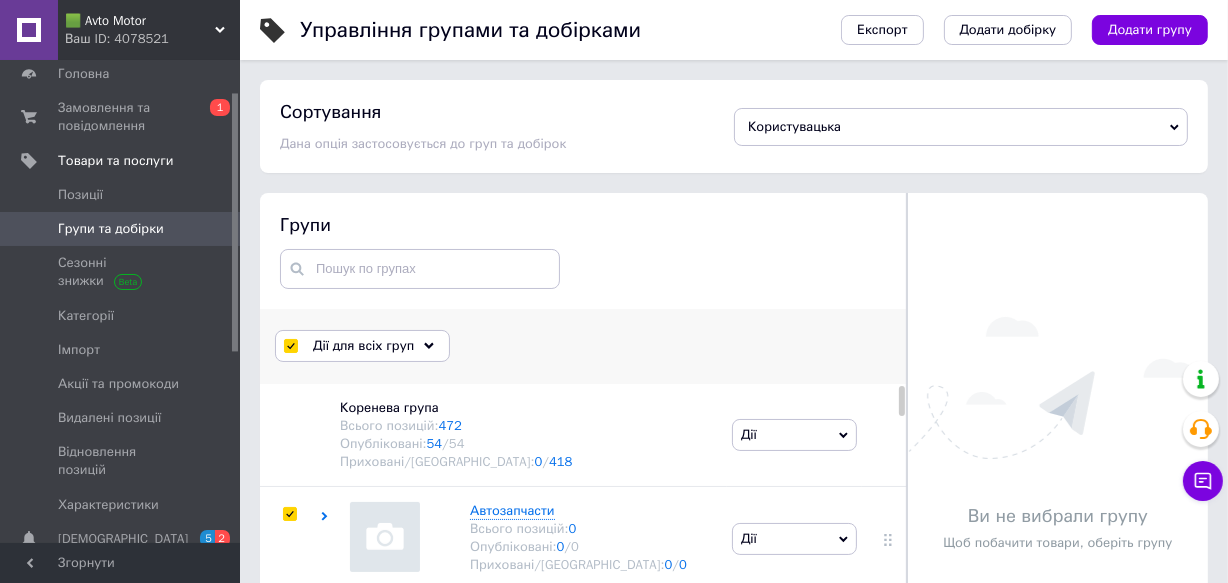 click on "Дії для всіх груп" at bounding box center [363, 346] 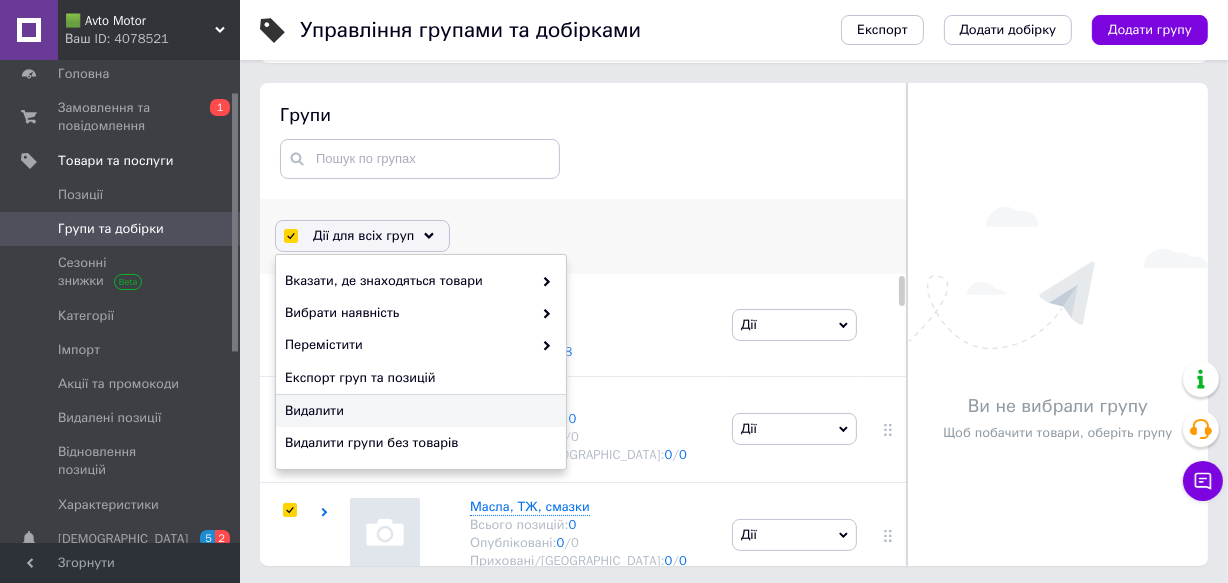 scroll, scrollTop: 113, scrollLeft: 0, axis: vertical 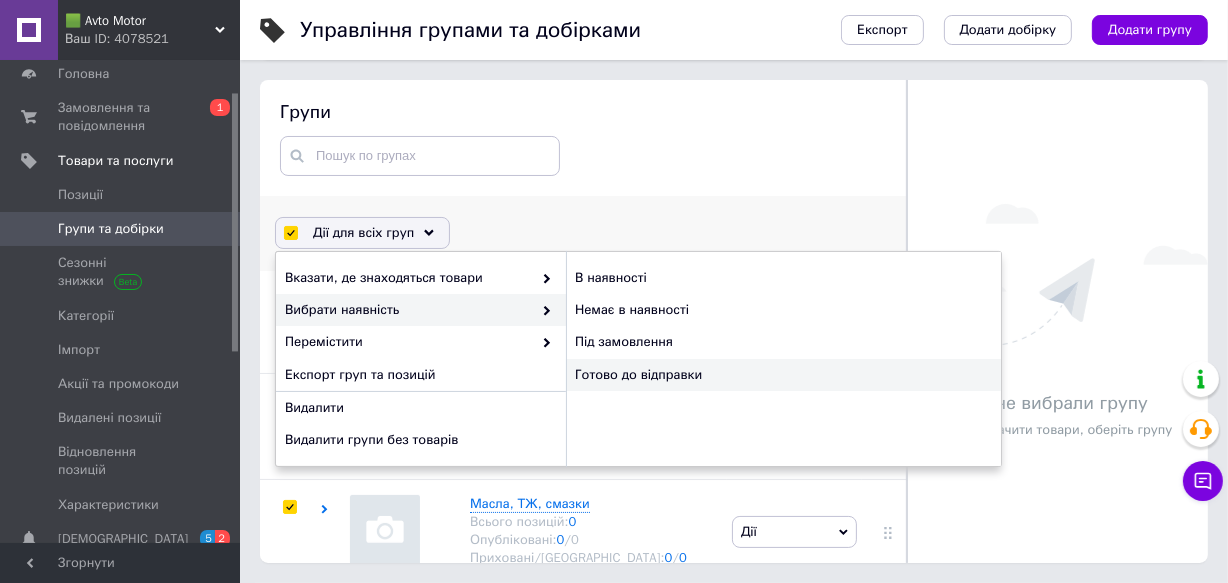 click on "Готово до відправки" at bounding box center (783, 375) 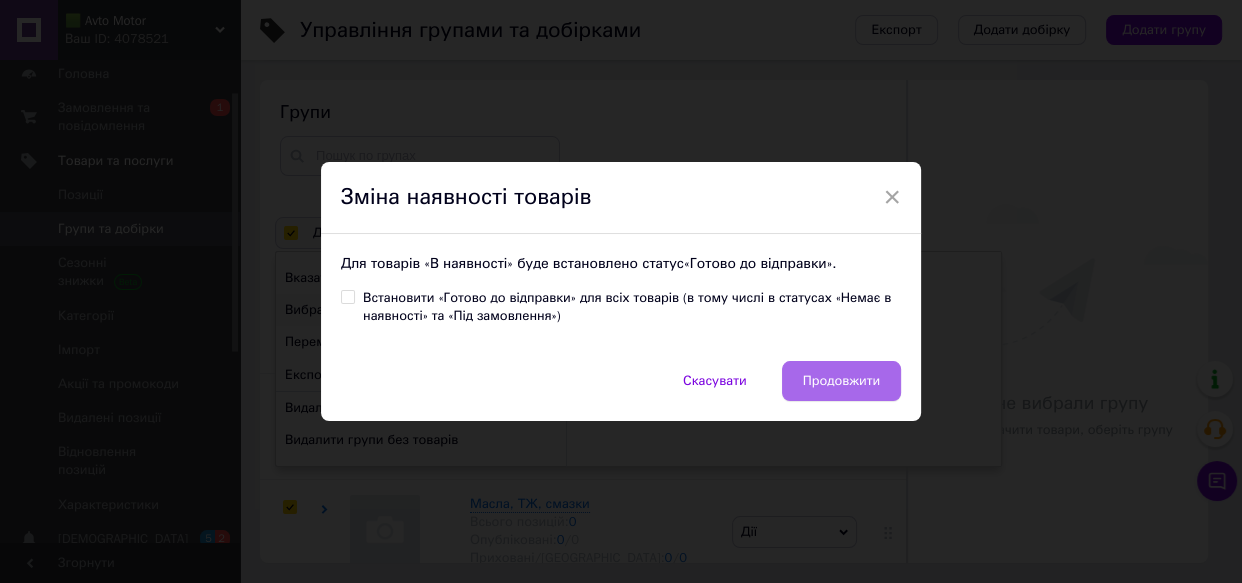 click on "Продовжити" at bounding box center (841, 381) 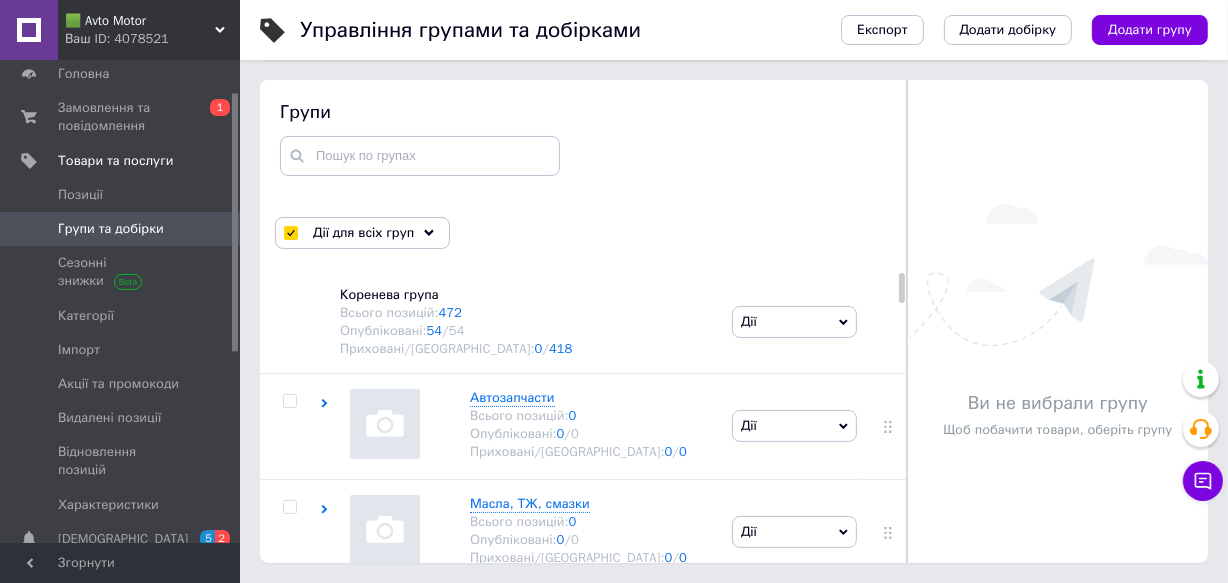 checkbox on "false" 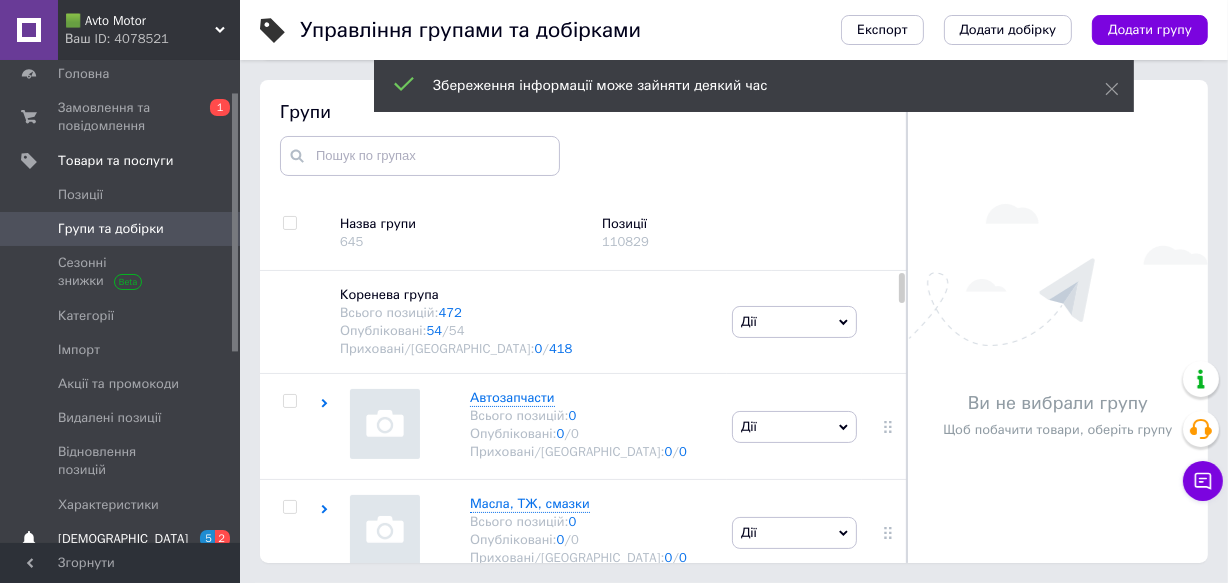 click on "[DEMOGRAPHIC_DATA]" at bounding box center (123, 539) 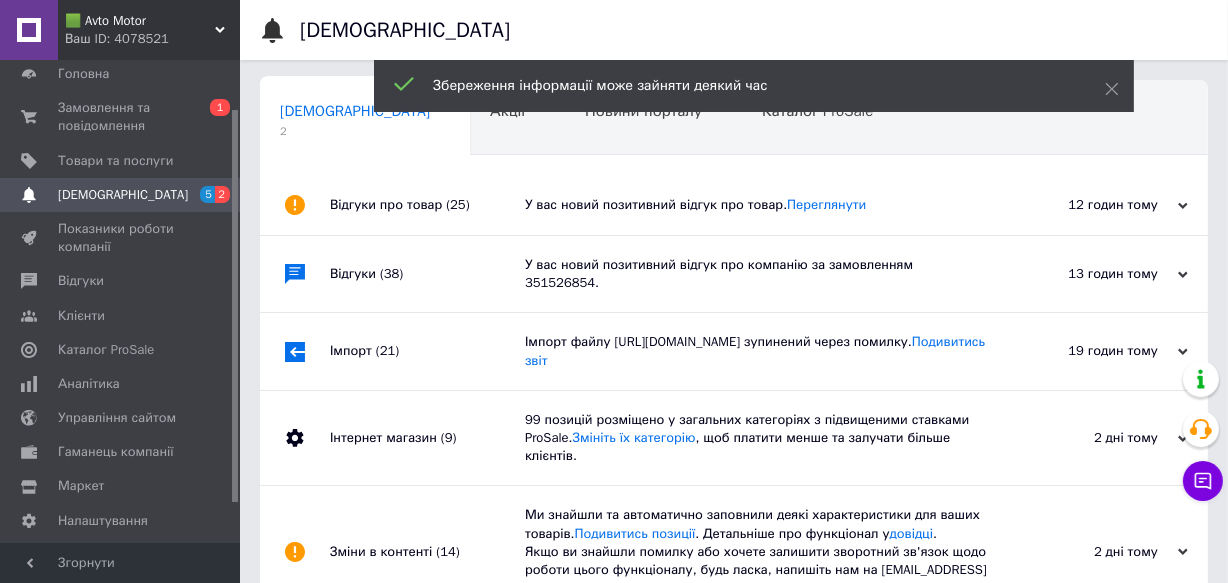 scroll, scrollTop: 0, scrollLeft: 2, axis: horizontal 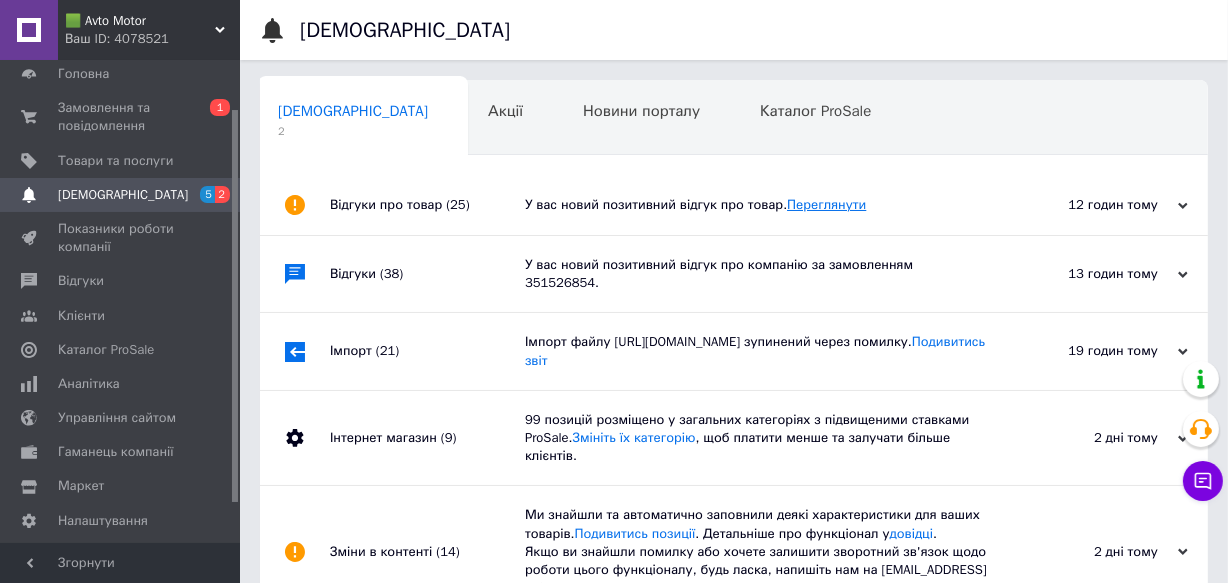 click on "Переглянути" at bounding box center [826, 204] 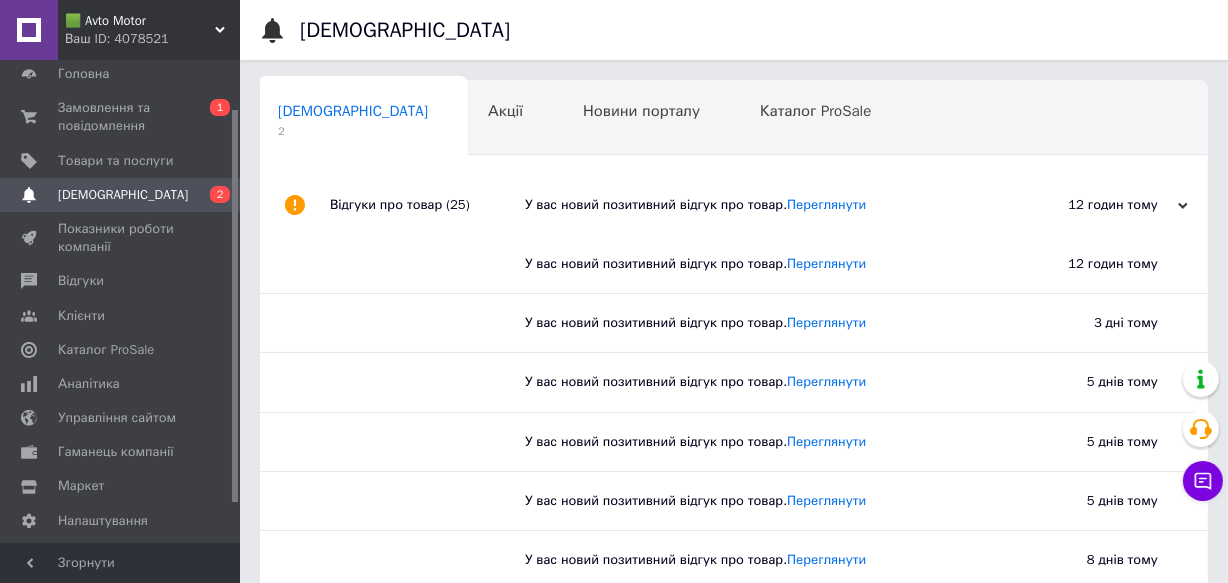 click on "[DEMOGRAPHIC_DATA]" at bounding box center [123, 195] 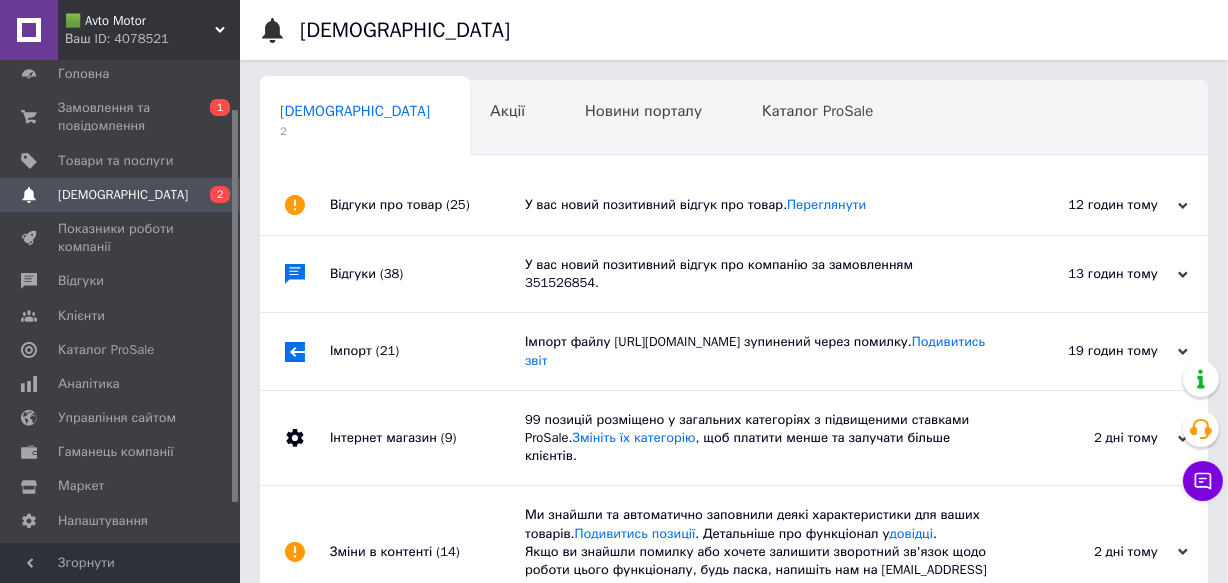 scroll, scrollTop: 0, scrollLeft: 2, axis: horizontal 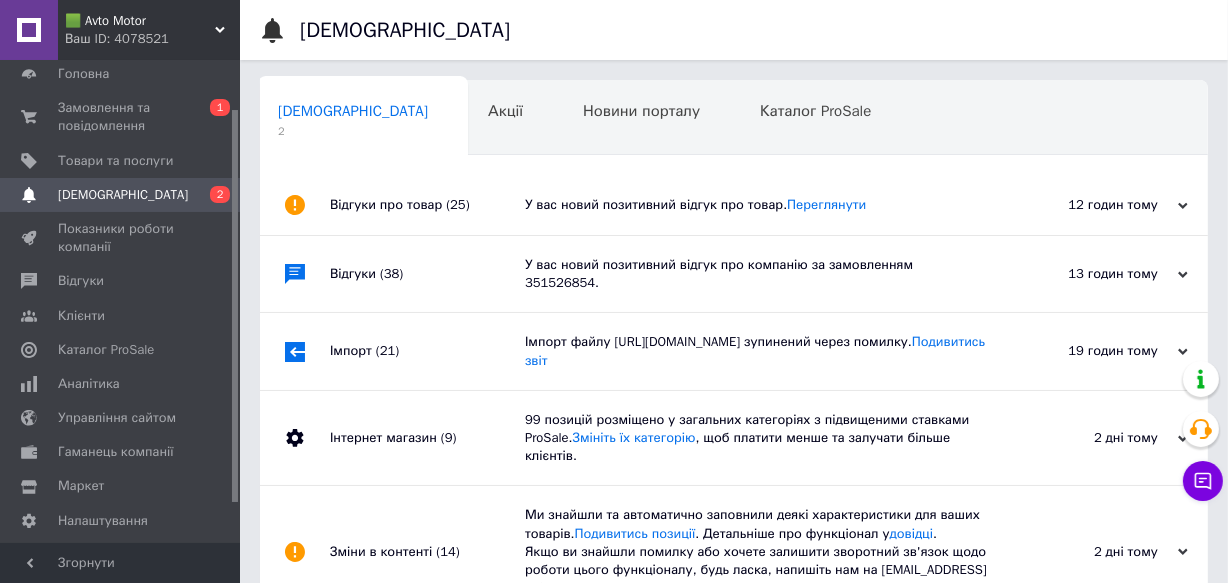 click on "У вас новий позитивний відгук про товар.  [GEOGRAPHIC_DATA]" at bounding box center (756, 205) 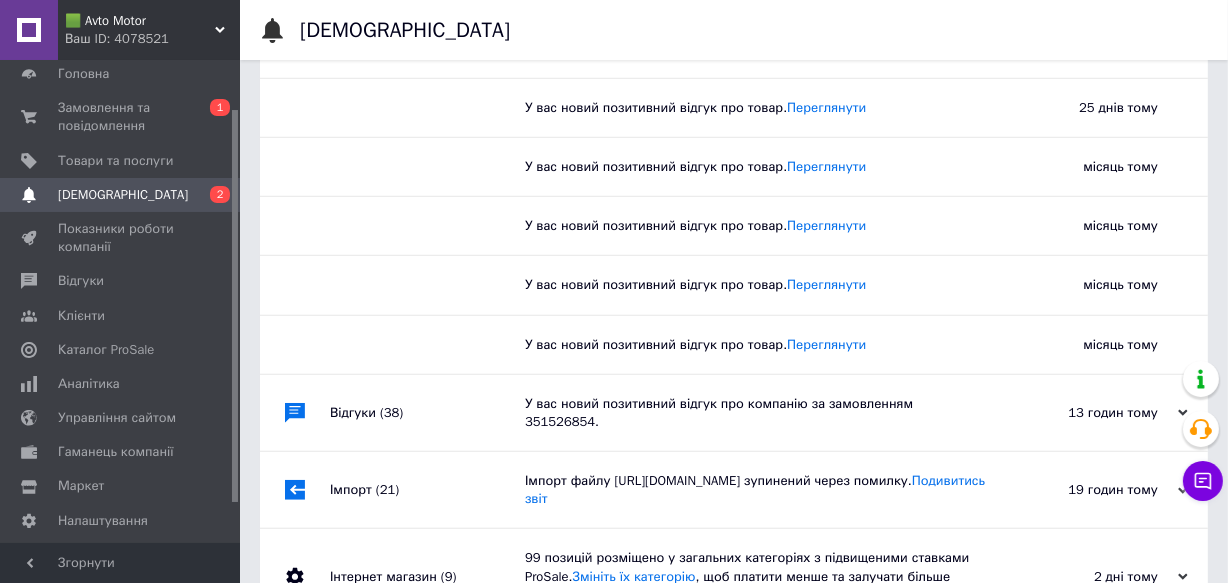 scroll, scrollTop: 1520, scrollLeft: 0, axis: vertical 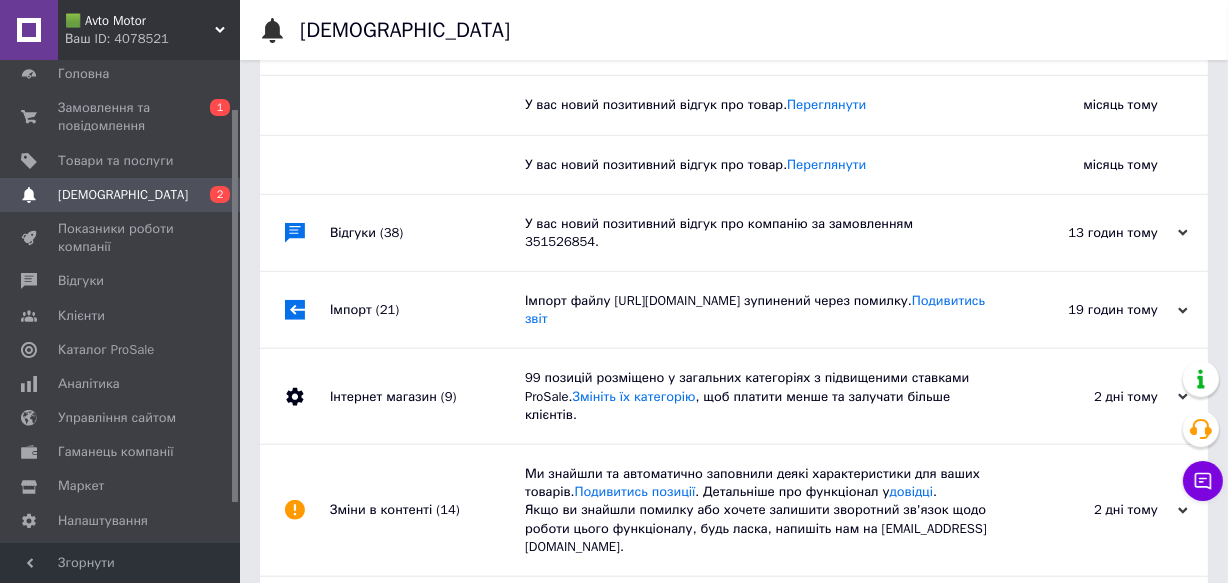click on "13 годин тому [DATE]" at bounding box center [1098, 233] 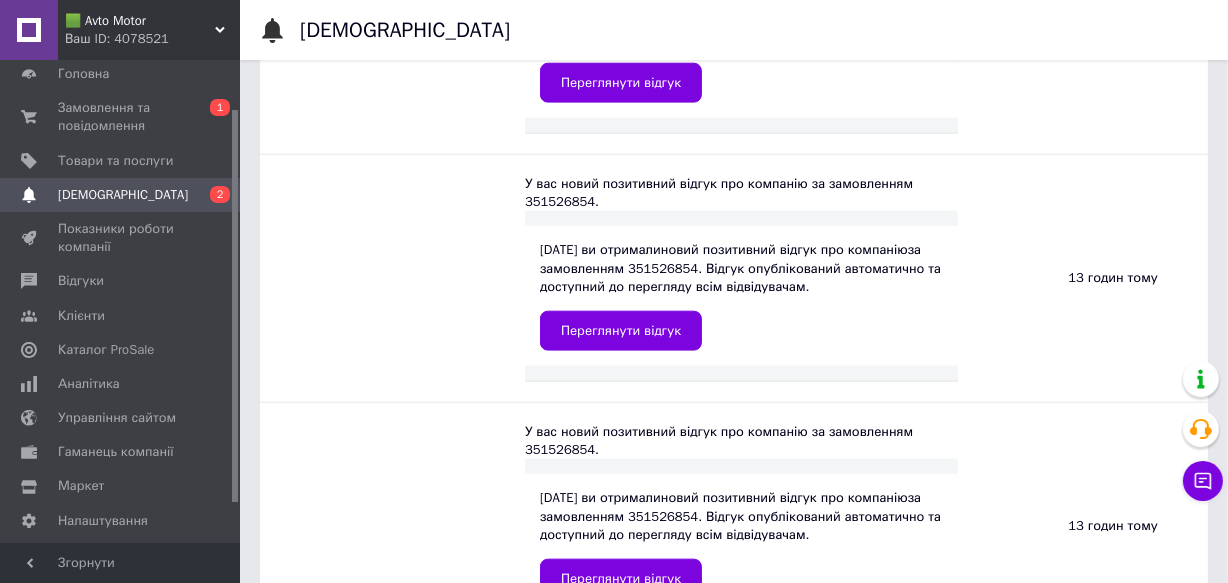 scroll, scrollTop: 1430, scrollLeft: 0, axis: vertical 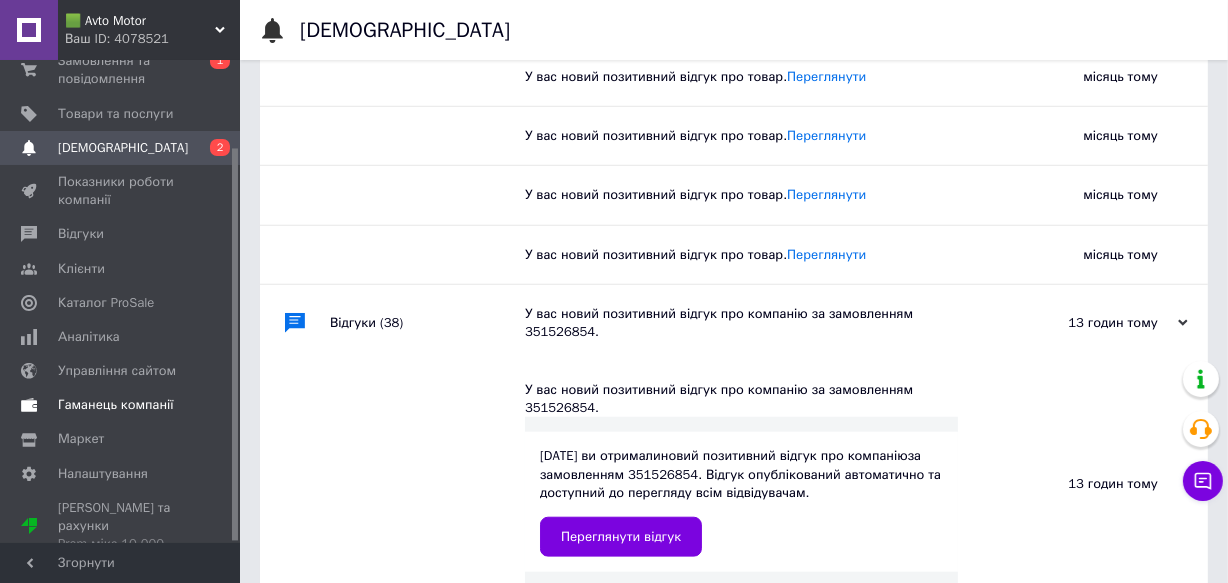 click on "Гаманець компанії" at bounding box center (116, 405) 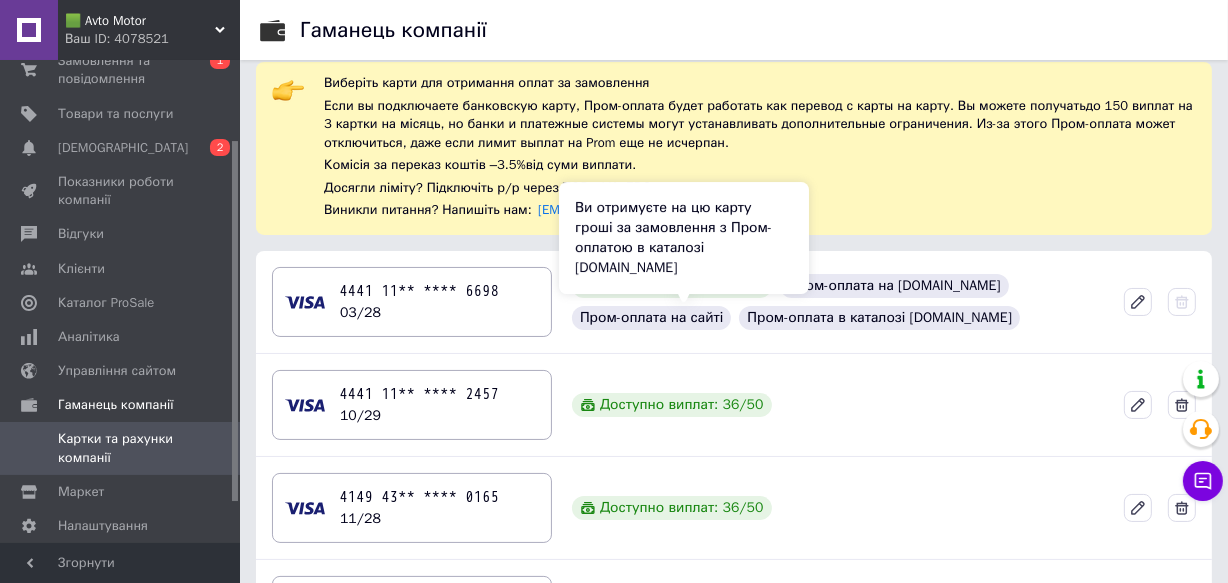 scroll, scrollTop: 0, scrollLeft: 0, axis: both 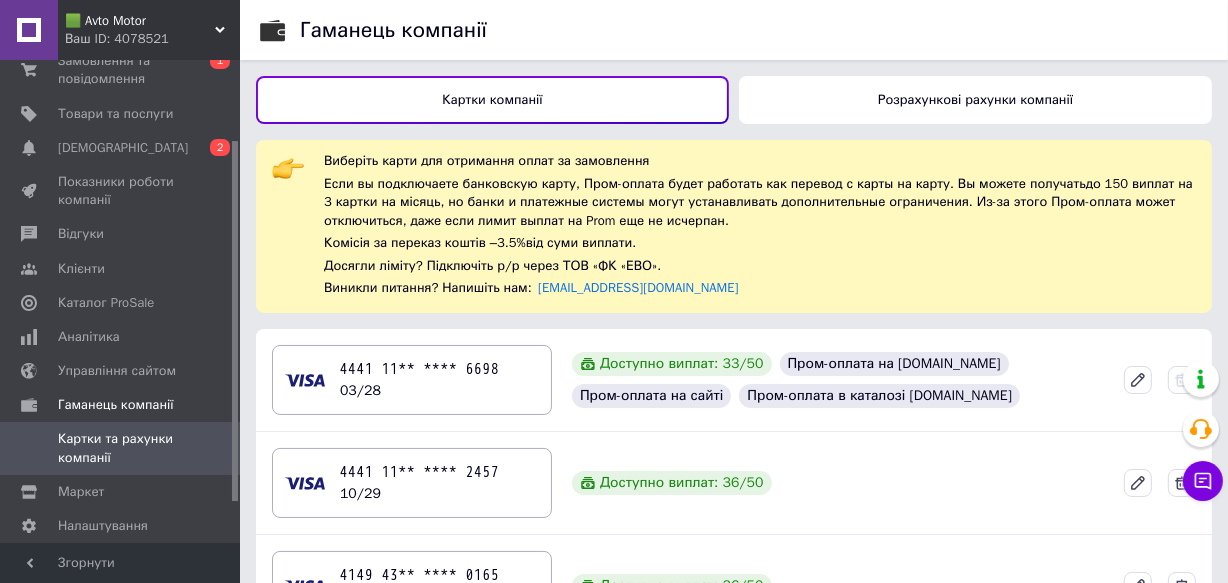 click on "Розрахункові рахунки компанії" at bounding box center (975, 99) 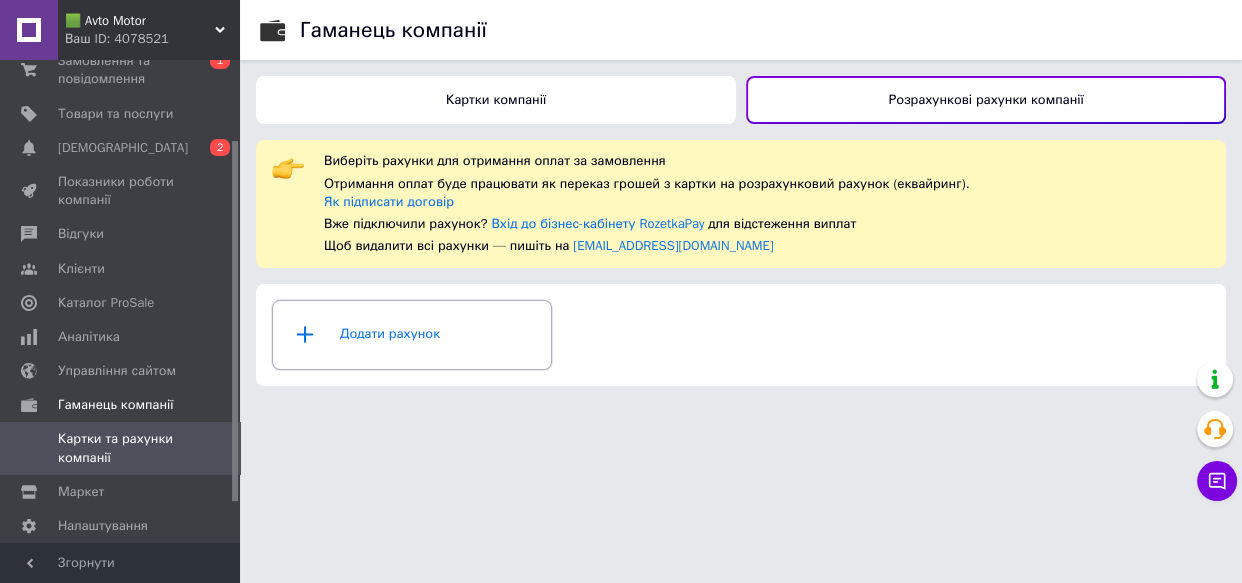 click on "Додати рахунок" at bounding box center (412, 335) 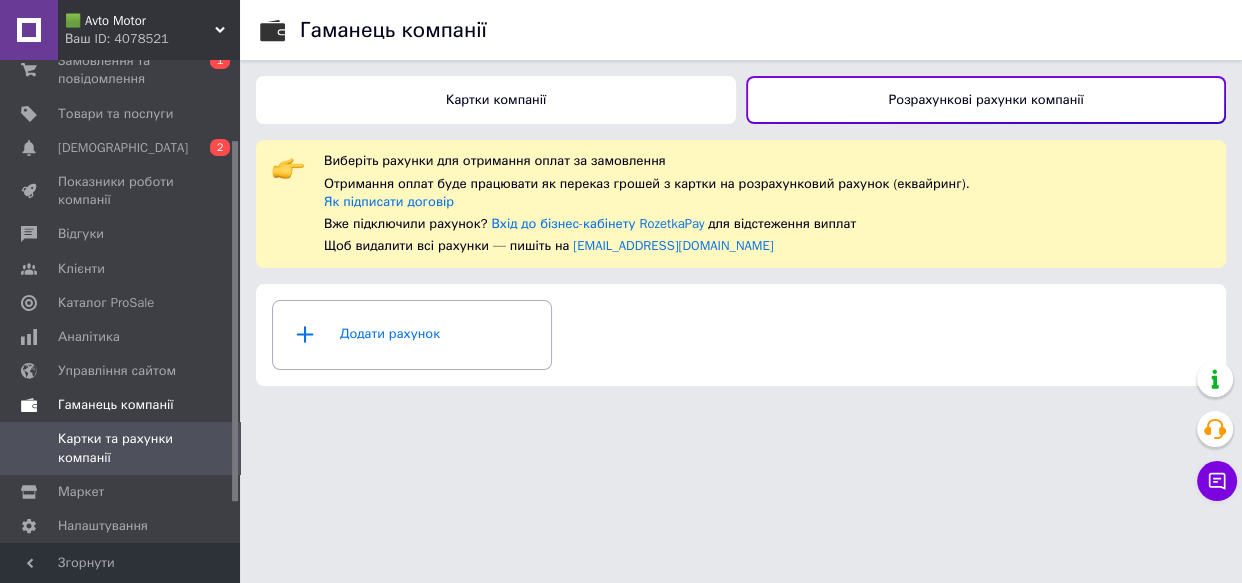 click on "Гаманець компанії" at bounding box center [116, 405] 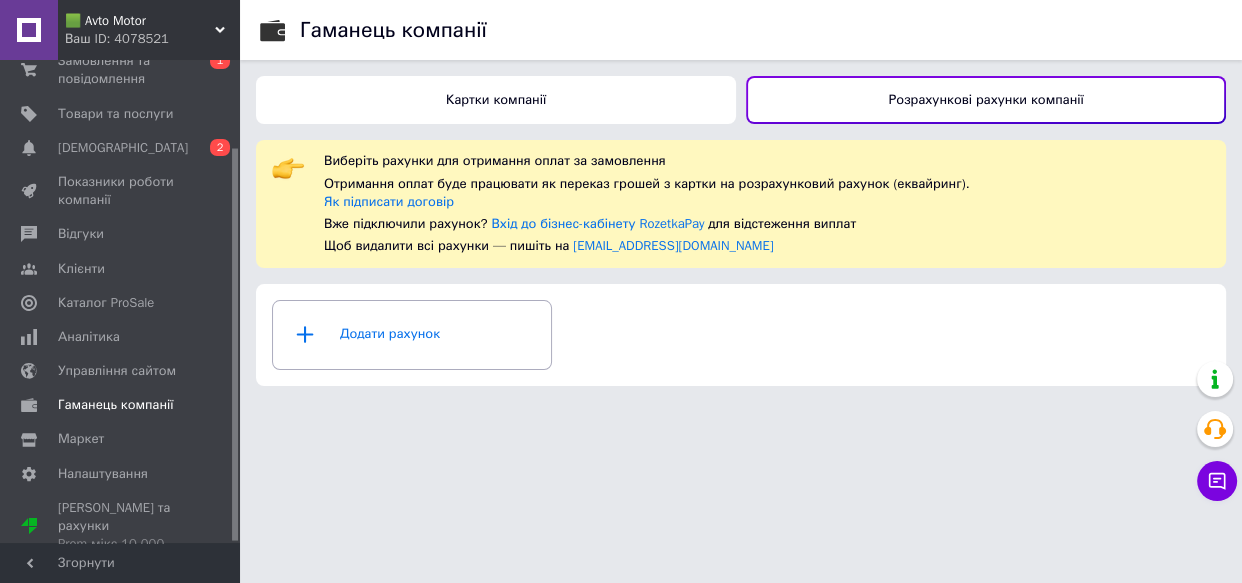 click on "Картки компанії" at bounding box center [496, 99] 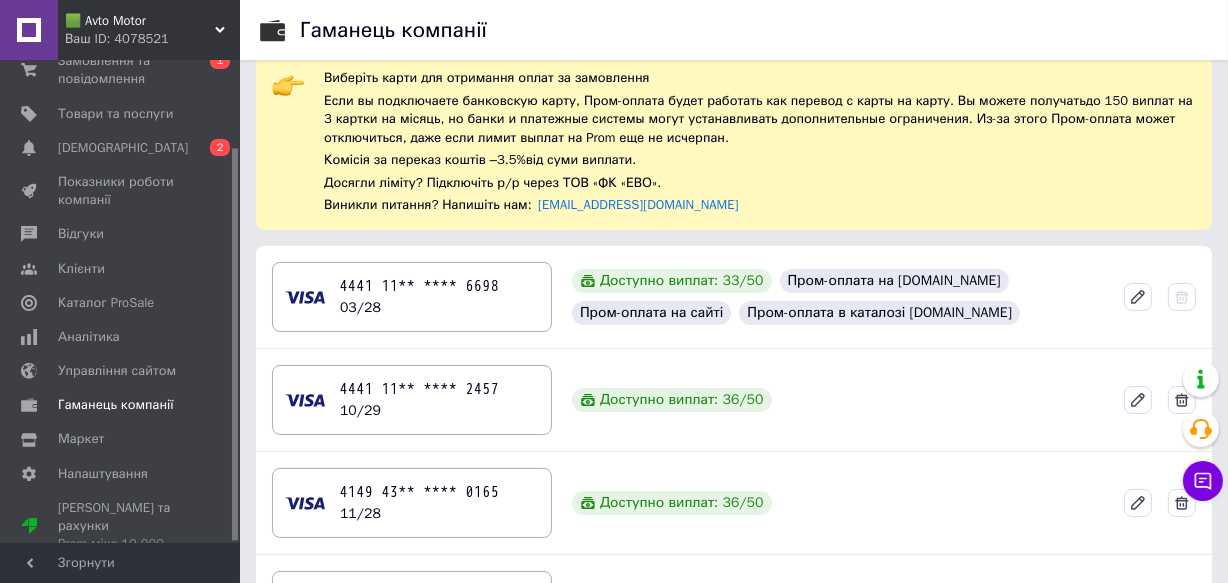scroll, scrollTop: 0, scrollLeft: 0, axis: both 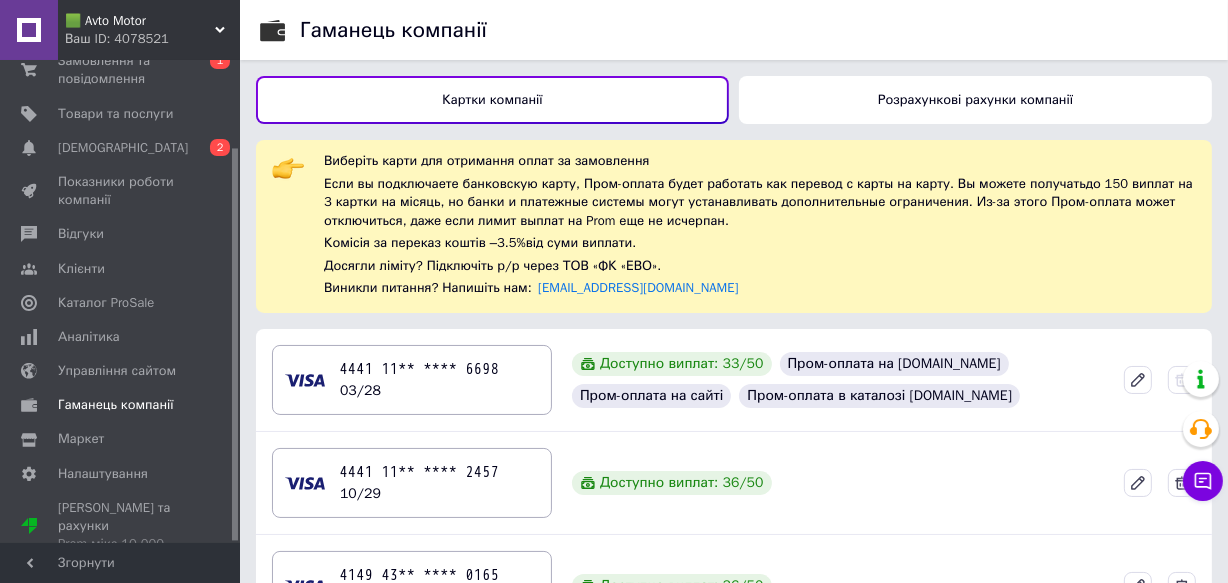 click on "Розрахункові рахунки компанії" at bounding box center (975, 100) 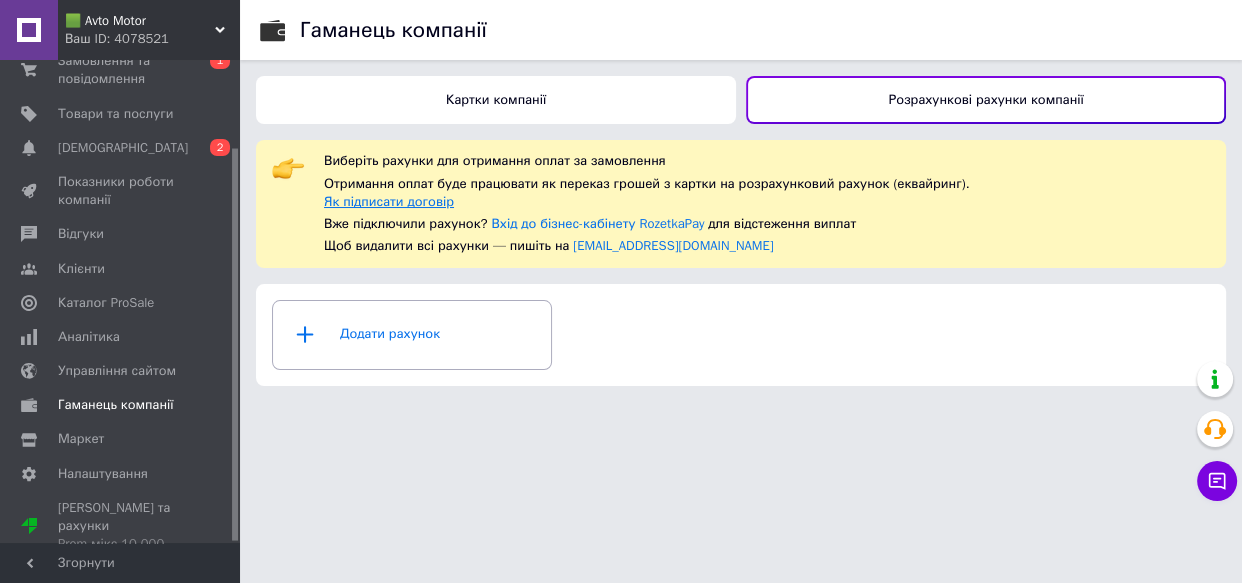 click on "Як підписати договір" at bounding box center (389, 201) 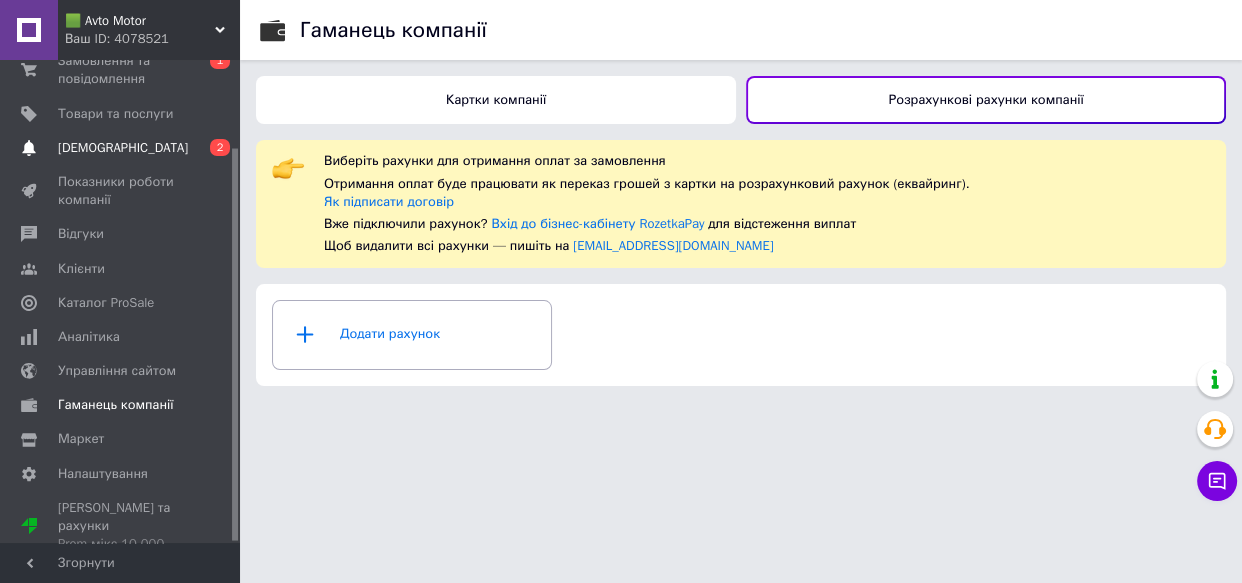 click on "[DEMOGRAPHIC_DATA]" at bounding box center (123, 148) 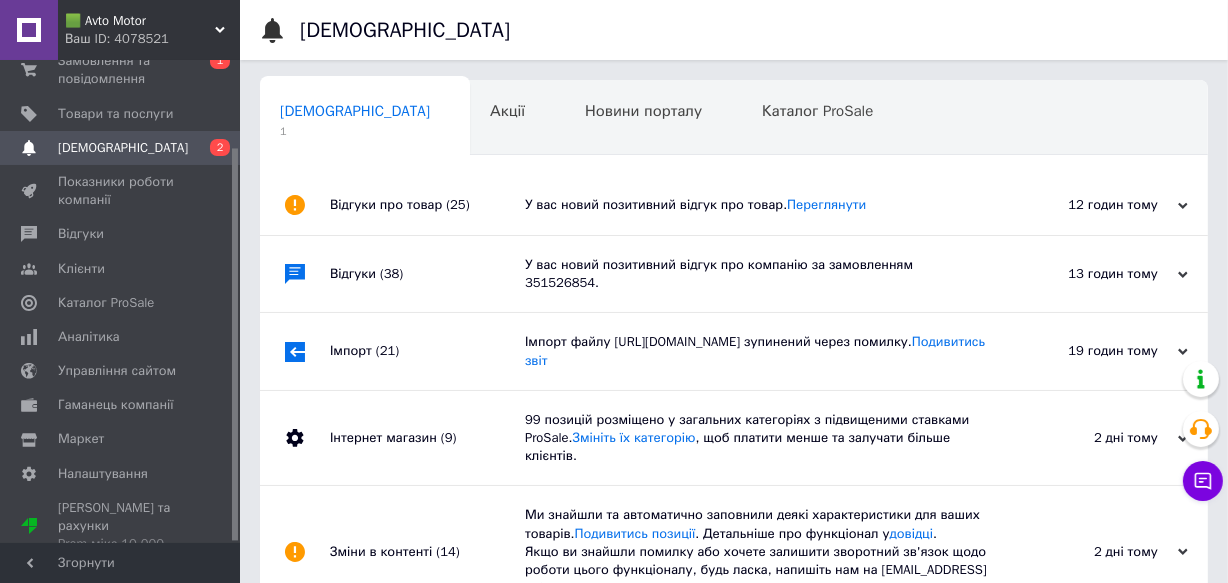 scroll, scrollTop: 0, scrollLeft: 2, axis: horizontal 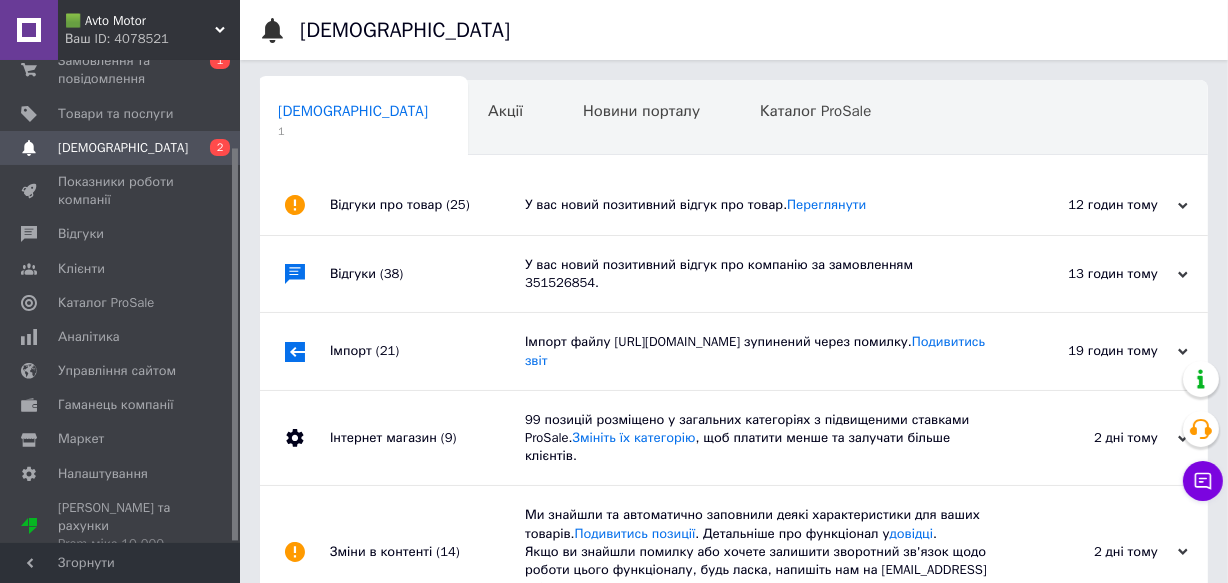 click on "У вас новий позитивний відгук про товар.  [GEOGRAPHIC_DATA]" at bounding box center [756, 205] 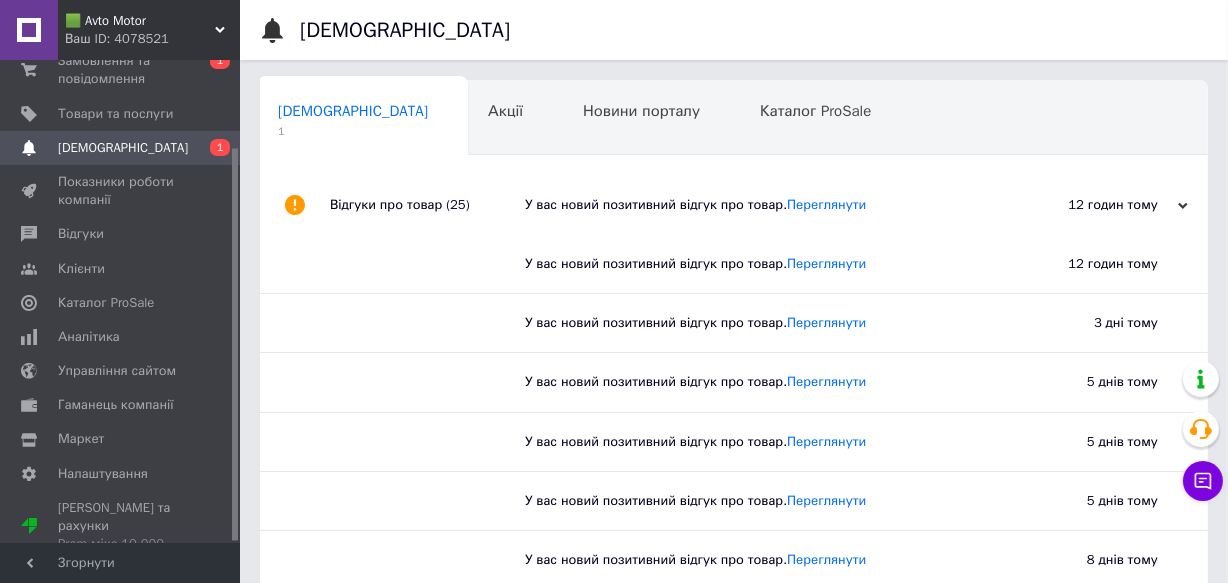 click on "У вас новий позитивний відгук про товар.  [GEOGRAPHIC_DATA]" at bounding box center (756, 205) 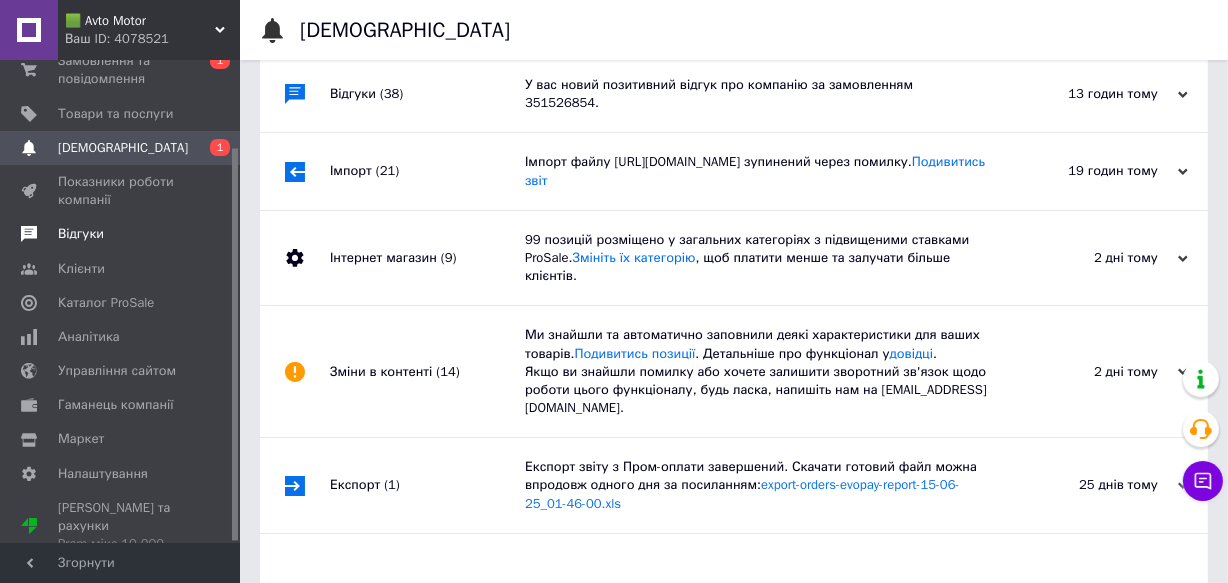 scroll, scrollTop: 221, scrollLeft: 0, axis: vertical 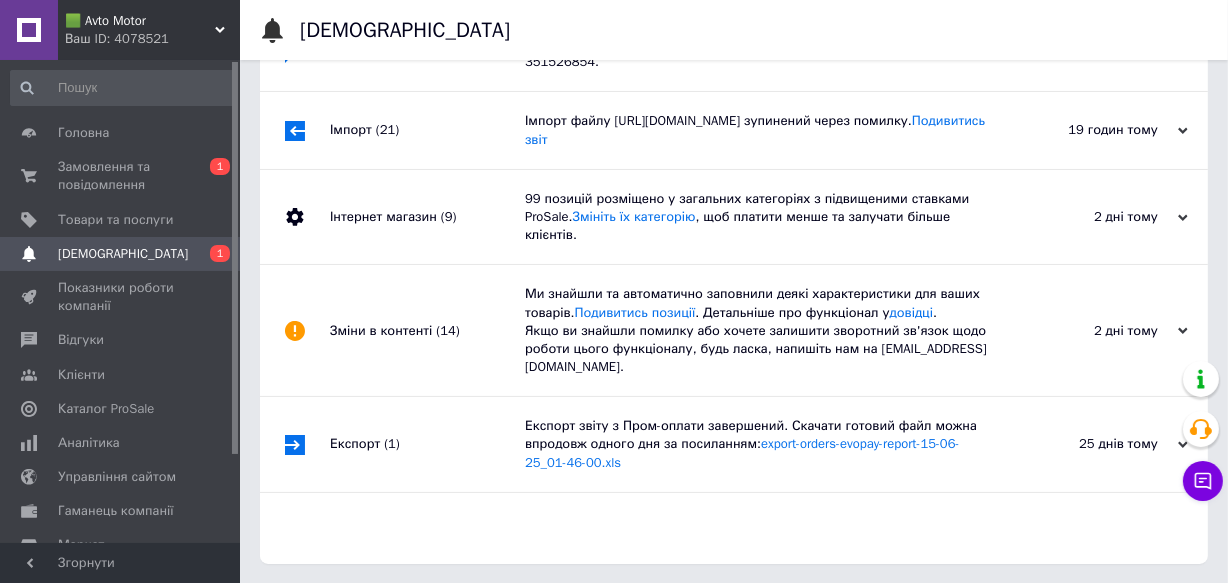 click on "[DEMOGRAPHIC_DATA]" at bounding box center (123, 254) 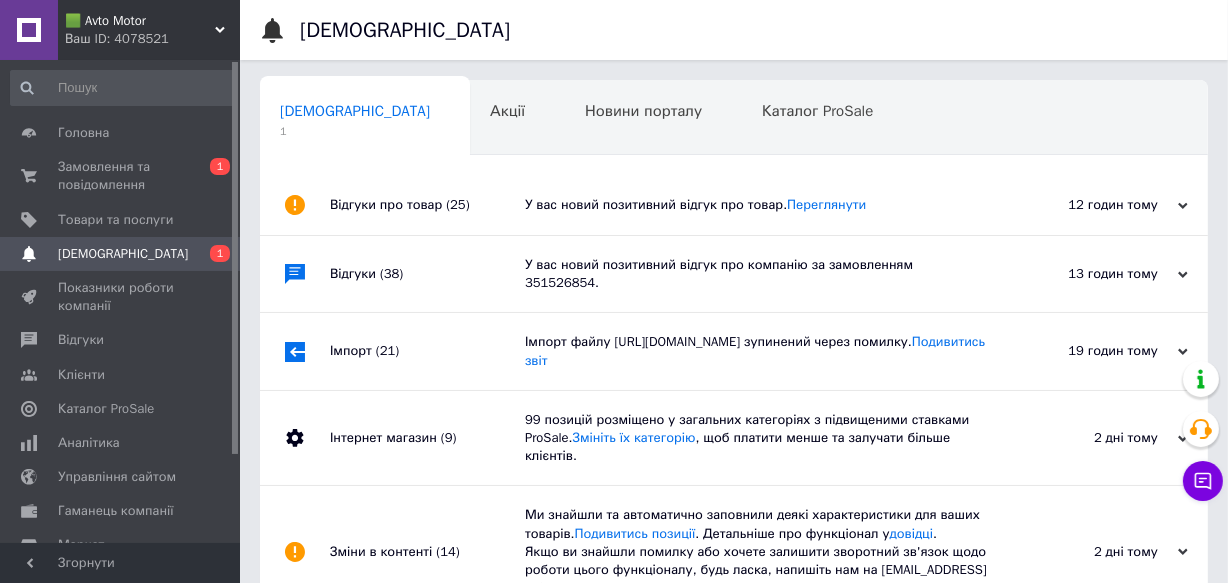 scroll, scrollTop: 0, scrollLeft: 2, axis: horizontal 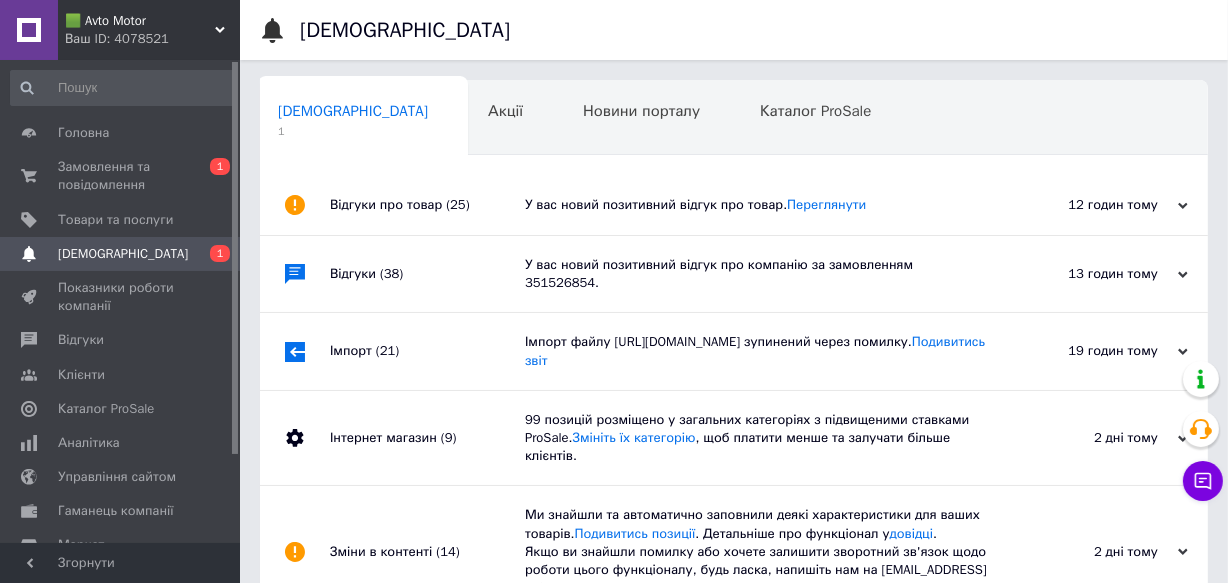 click on "У вас новий позитивний відгук про товар.  [GEOGRAPHIC_DATA]" at bounding box center [756, 205] 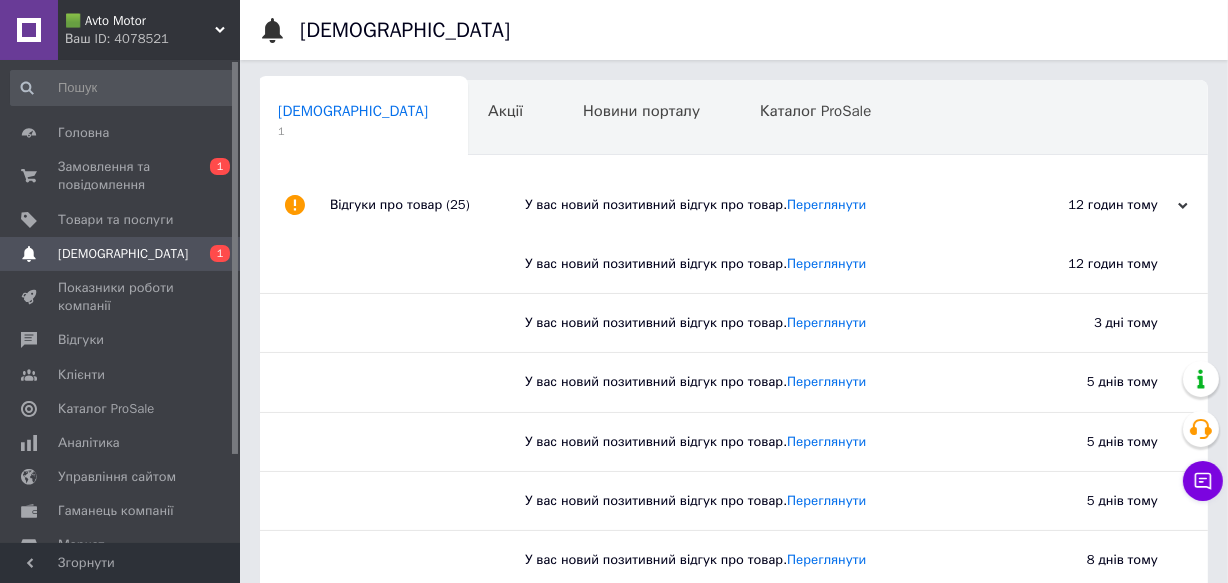 click on "У вас новий позитивний відгук про товар.  [GEOGRAPHIC_DATA]" at bounding box center (756, 205) 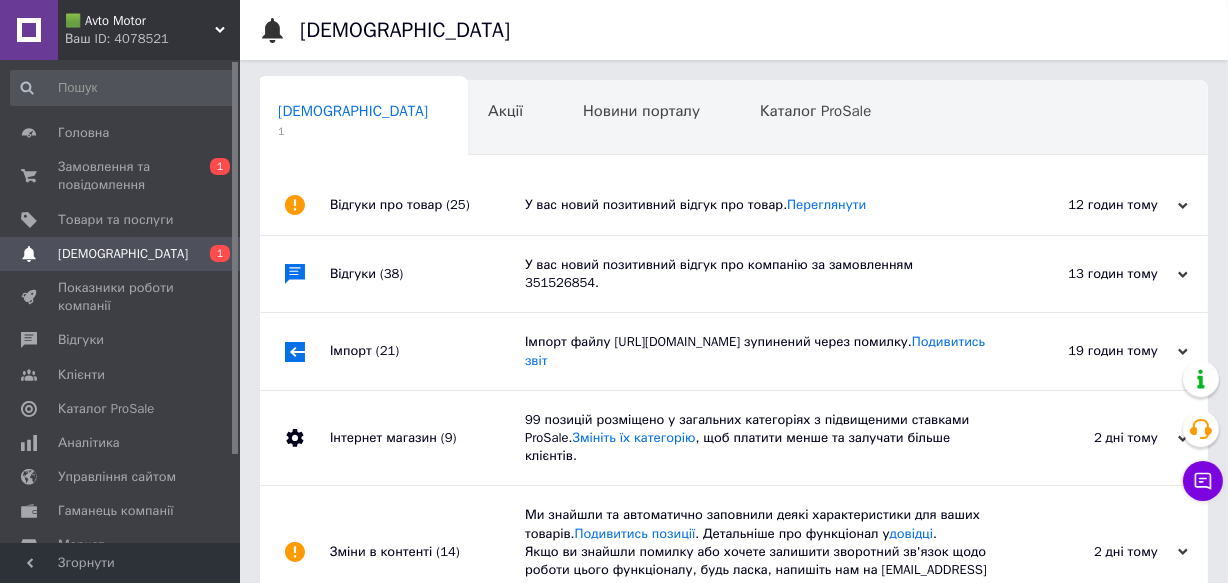 click on "13 годин тому" at bounding box center (1088, 274) 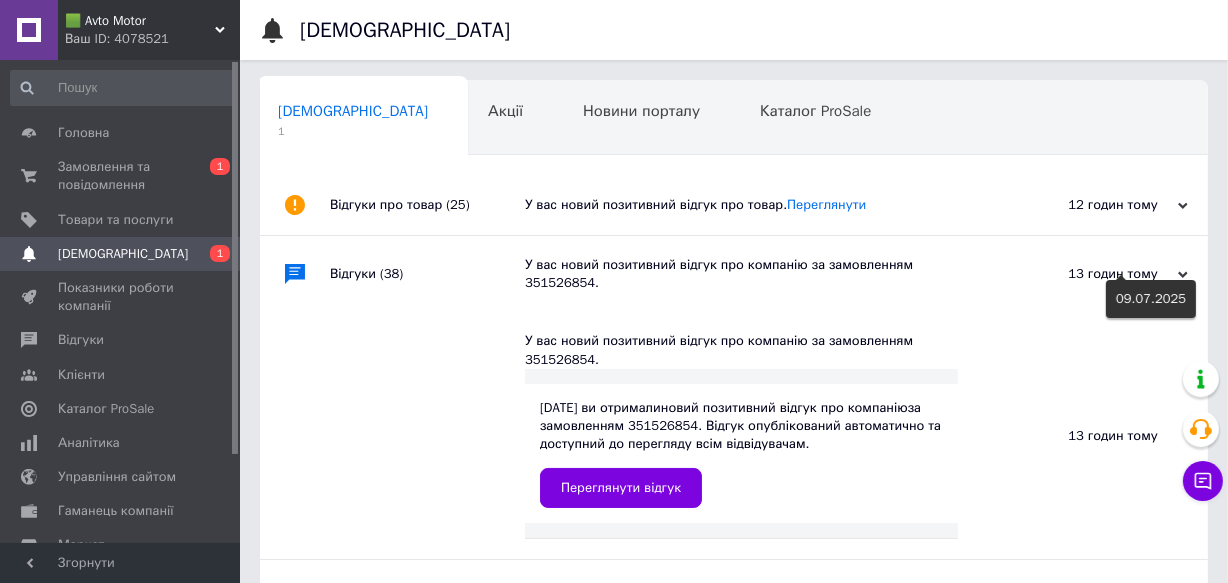 click on "13 годин тому" at bounding box center [1088, 274] 